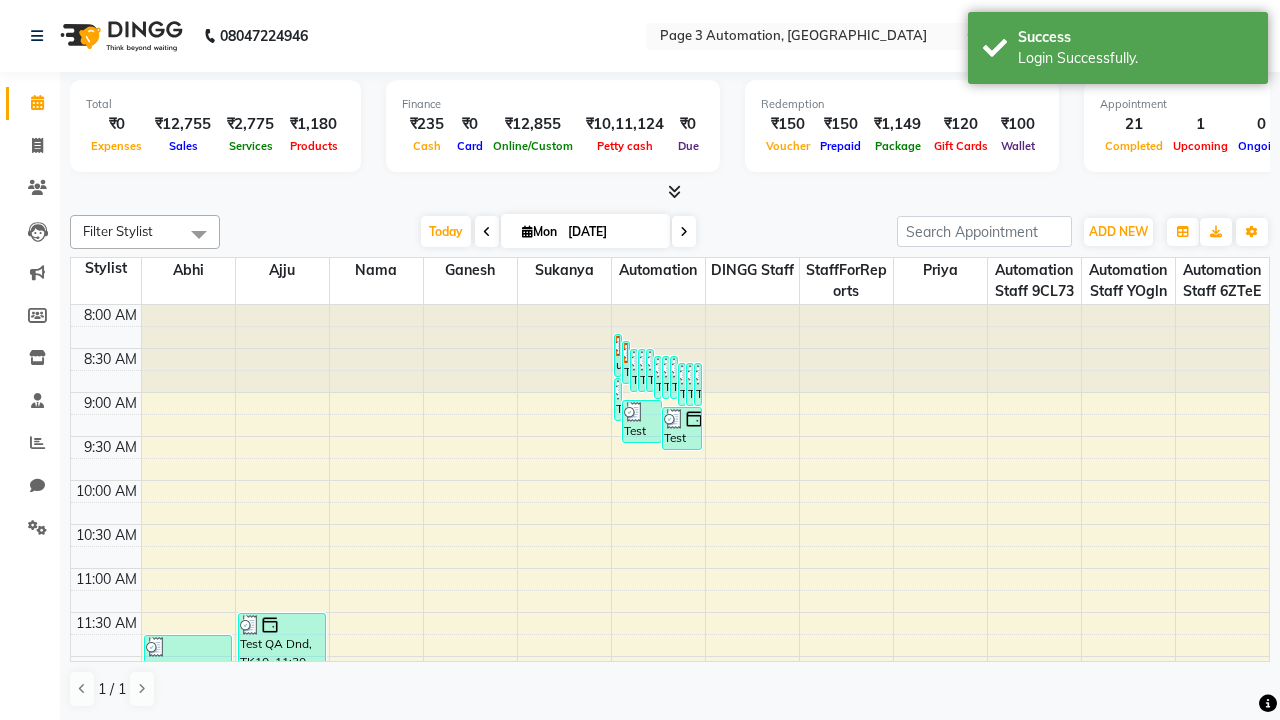 scroll, scrollTop: 0, scrollLeft: 0, axis: both 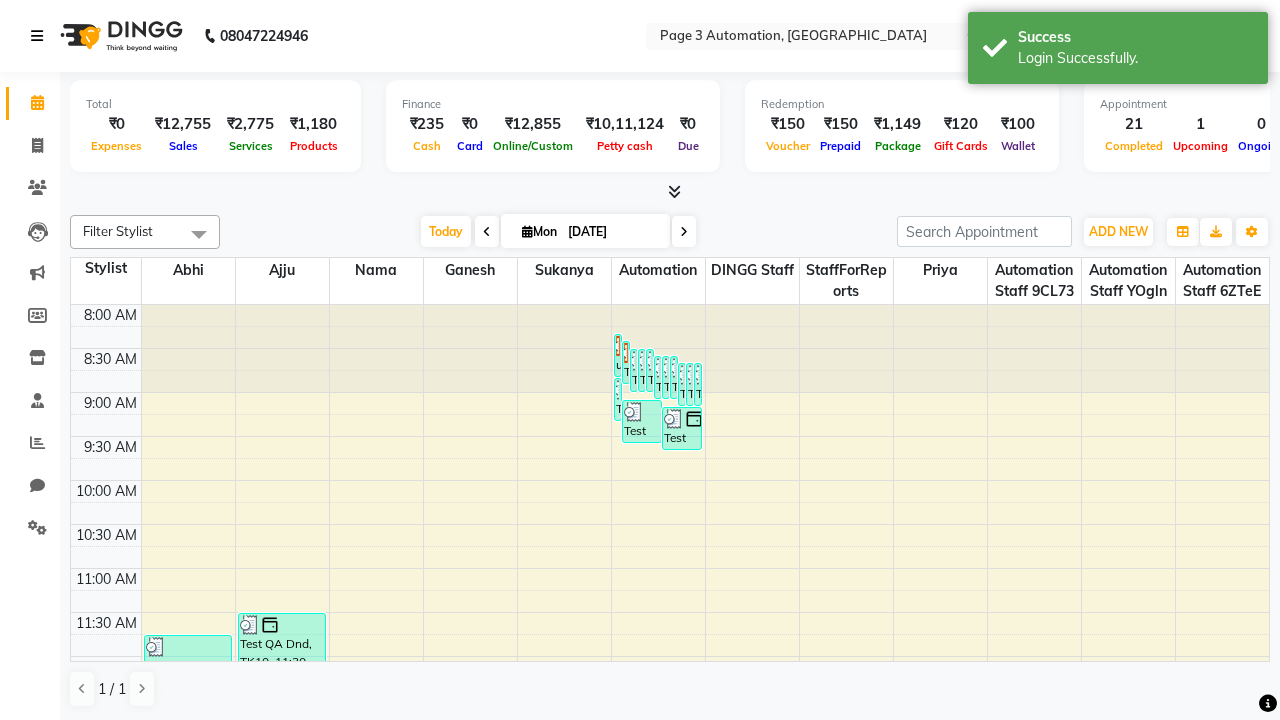 click at bounding box center (37, 36) 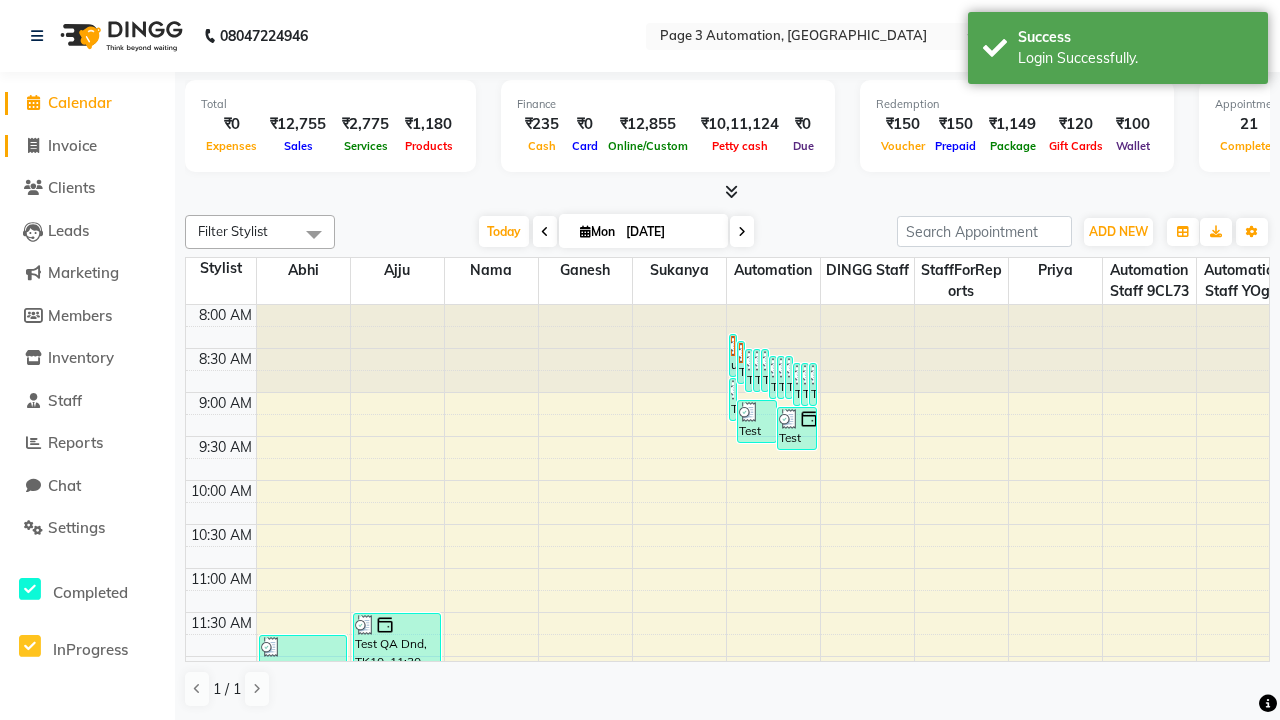 click on "Invoice" 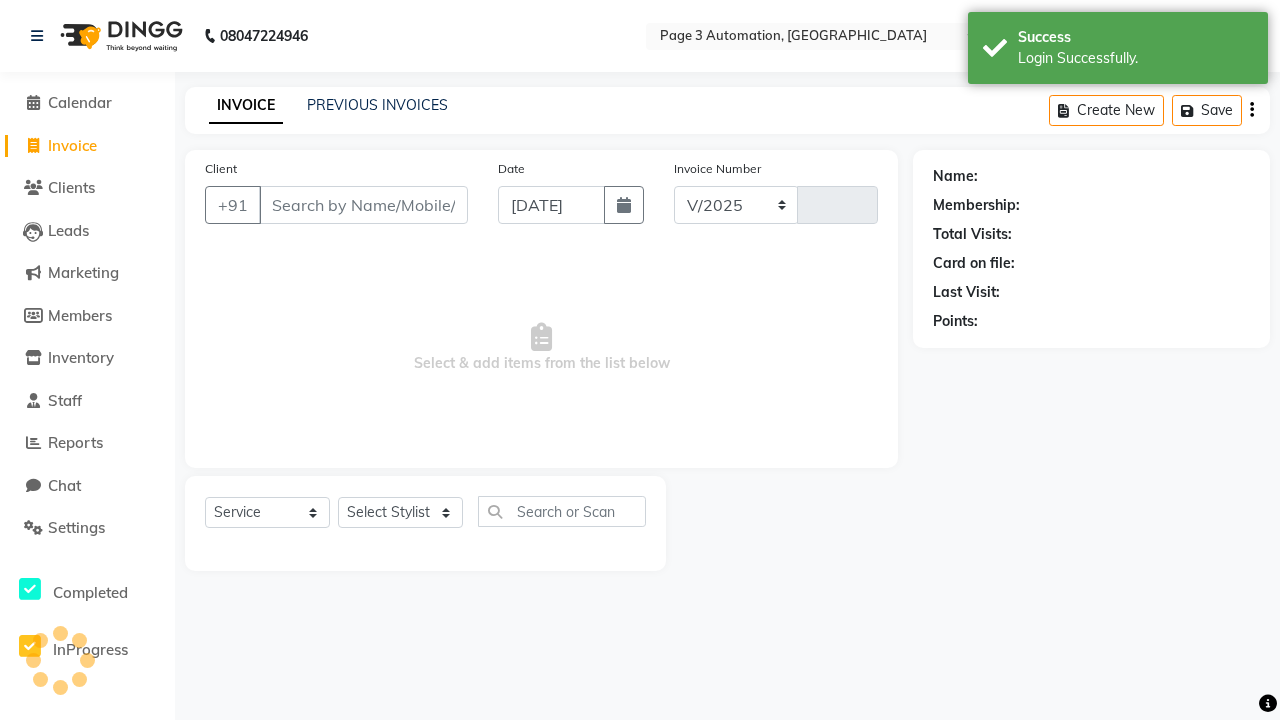 select on "2774" 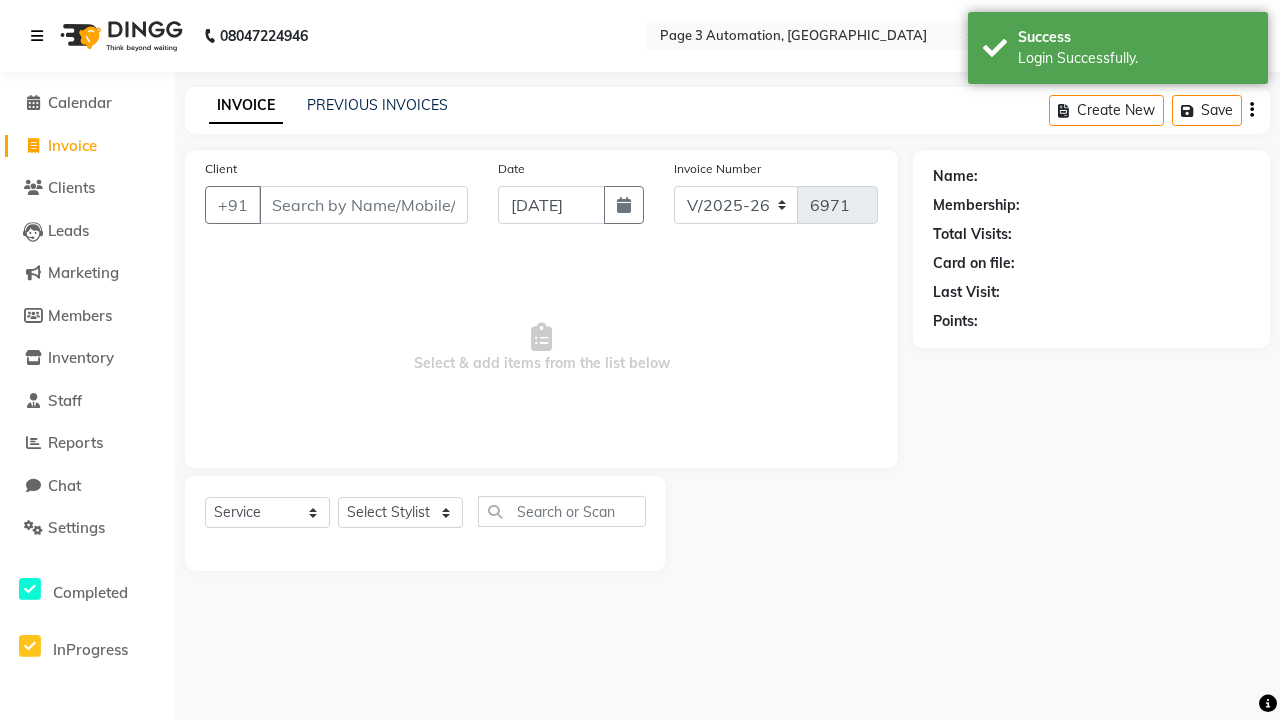 click at bounding box center [37, 36] 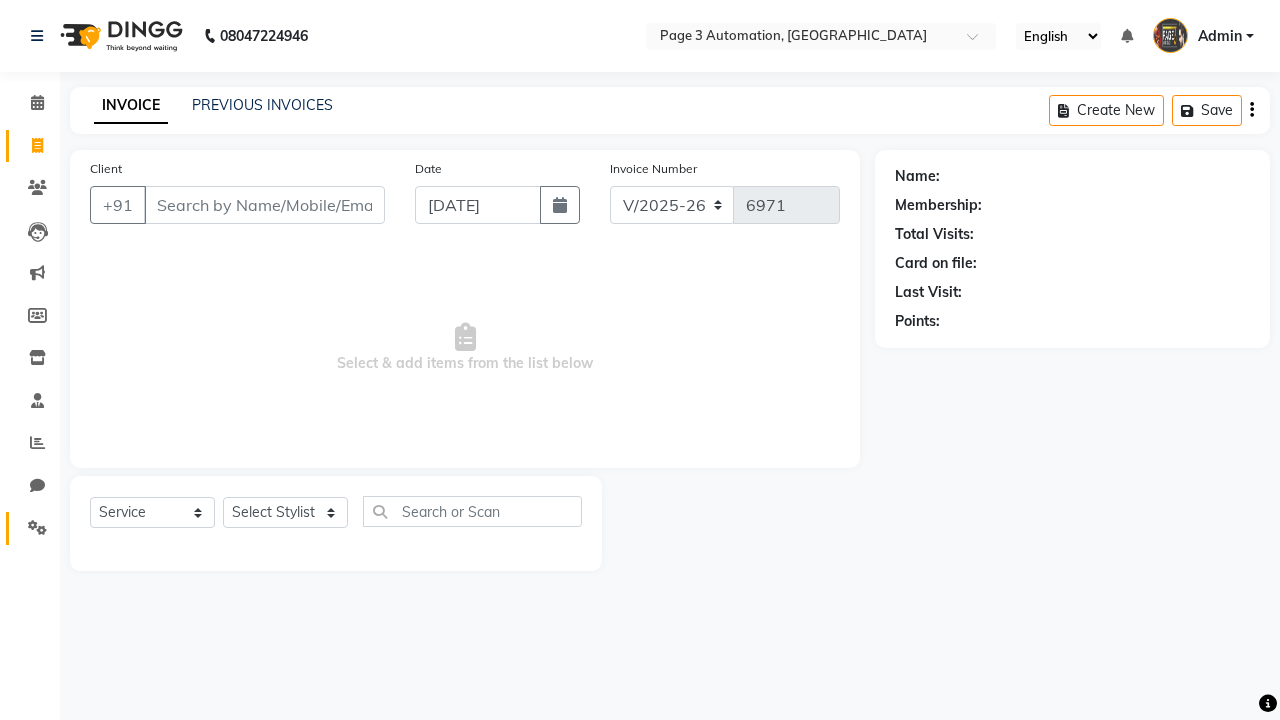 click 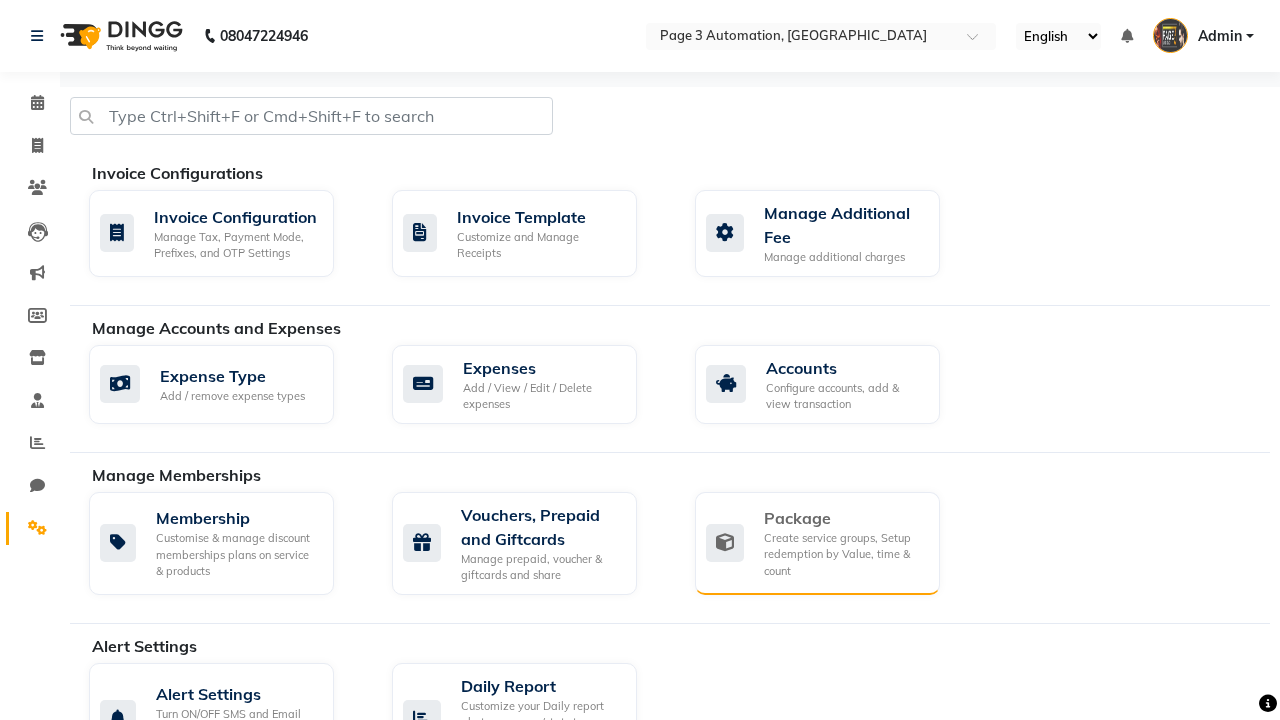 click on "Package" 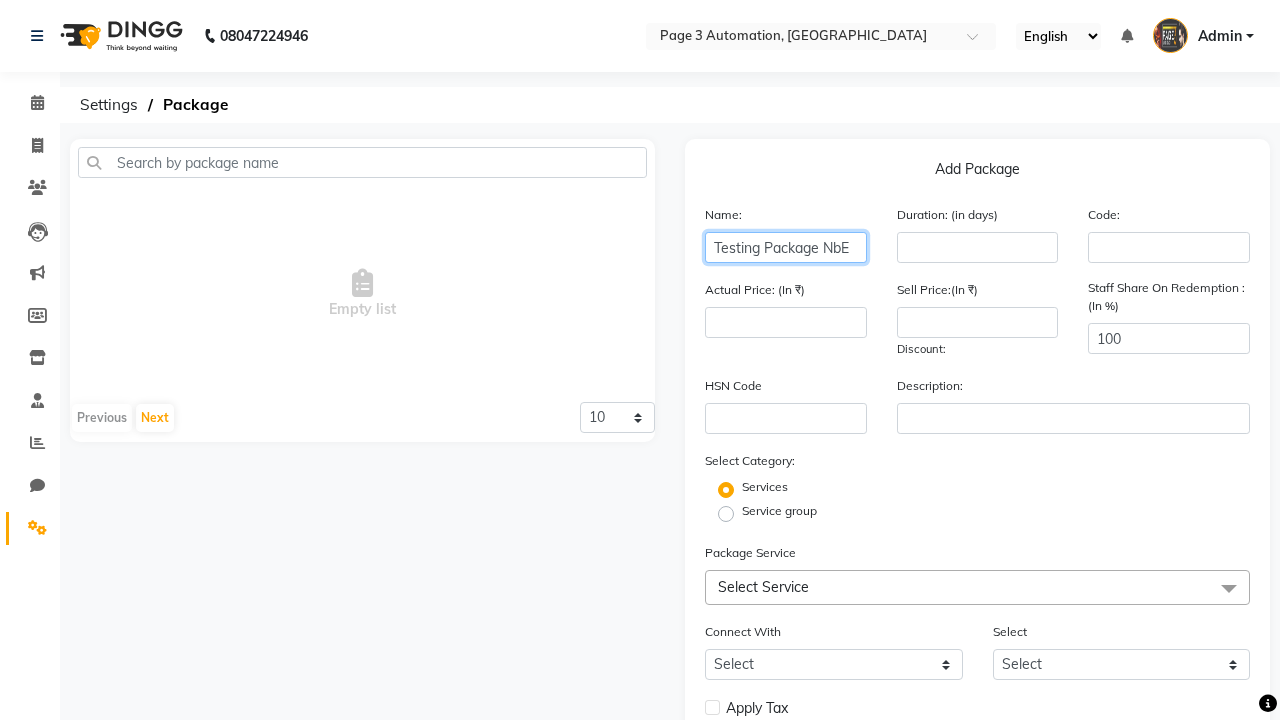 type on "Testing Package NbE" 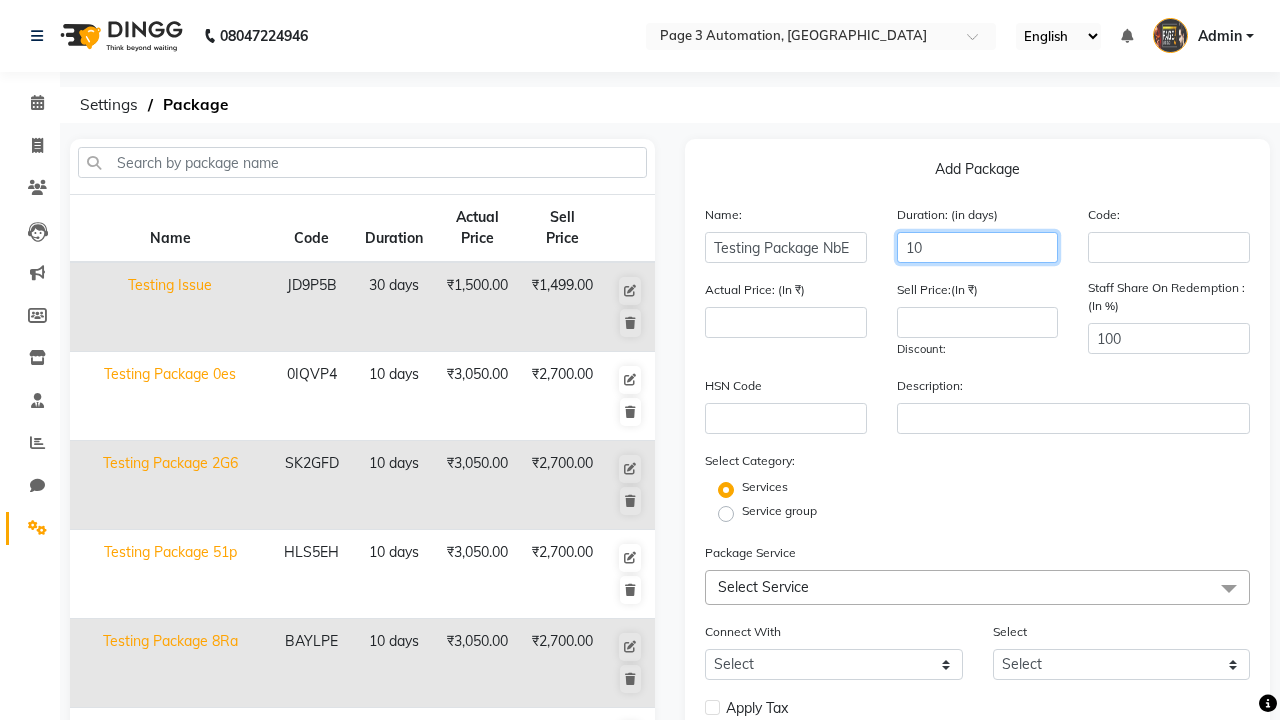 type on "10" 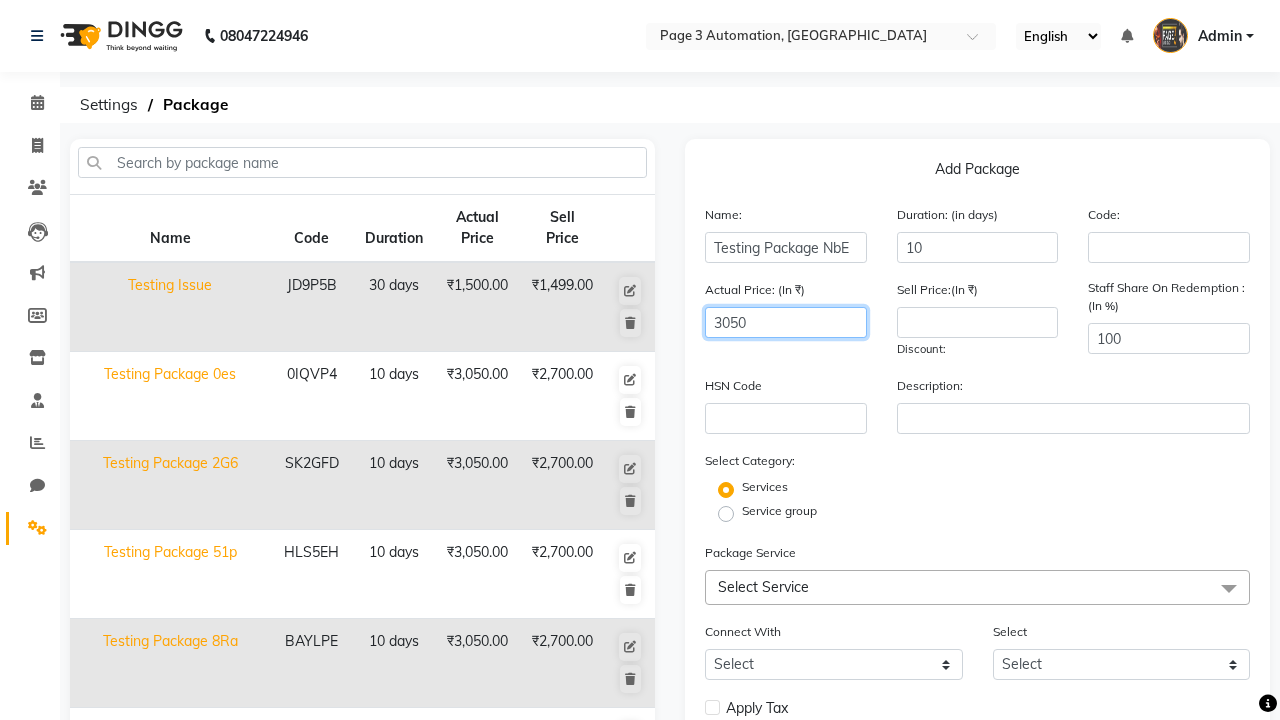 type on "3050" 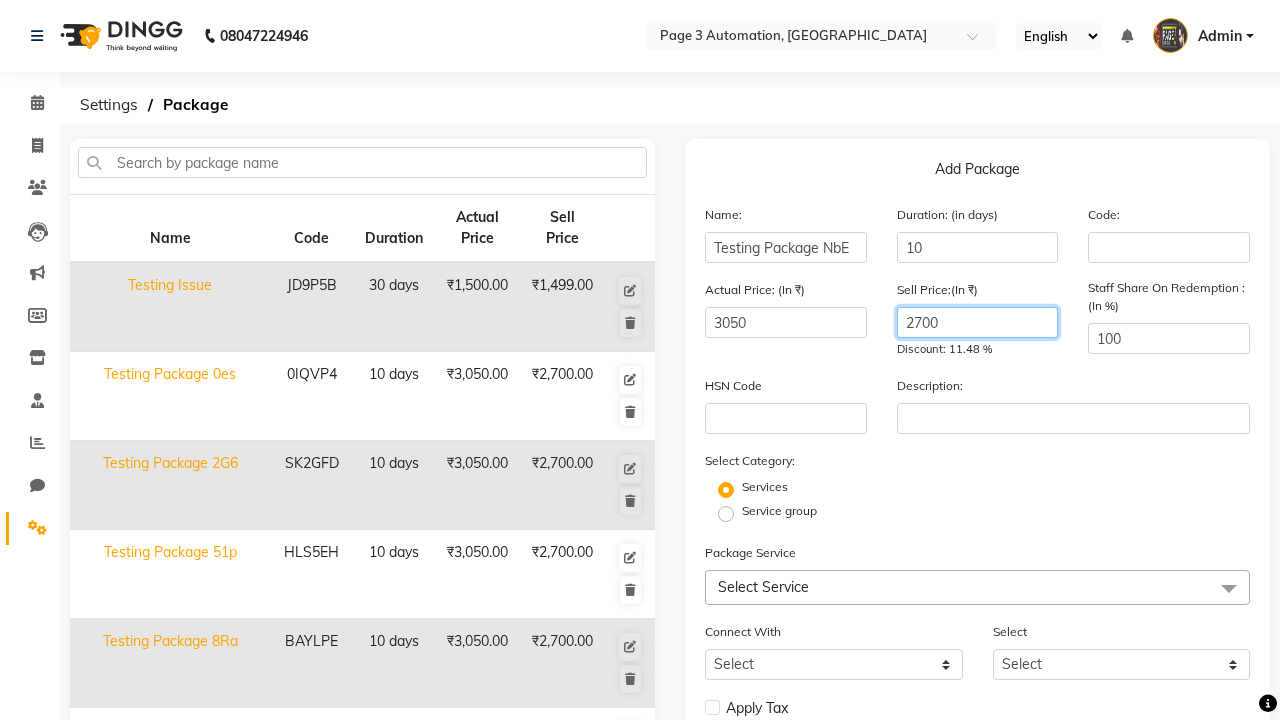 type on "2700" 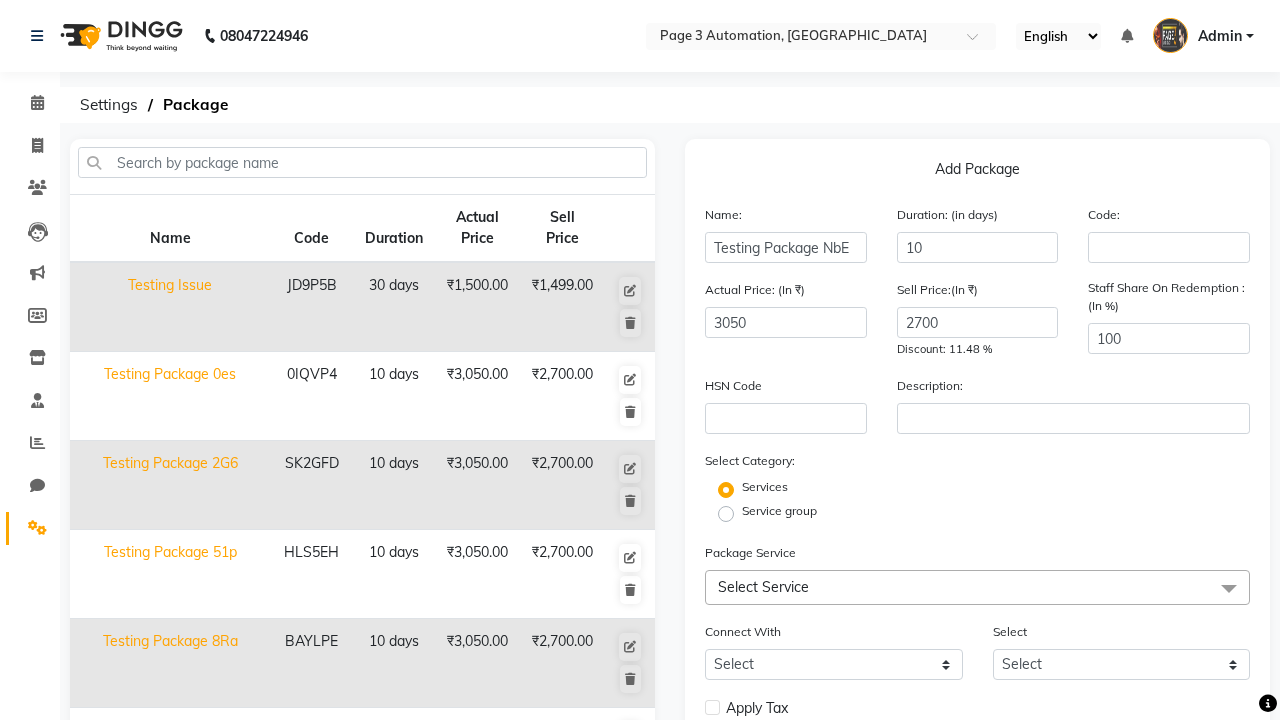 click on "Service group" 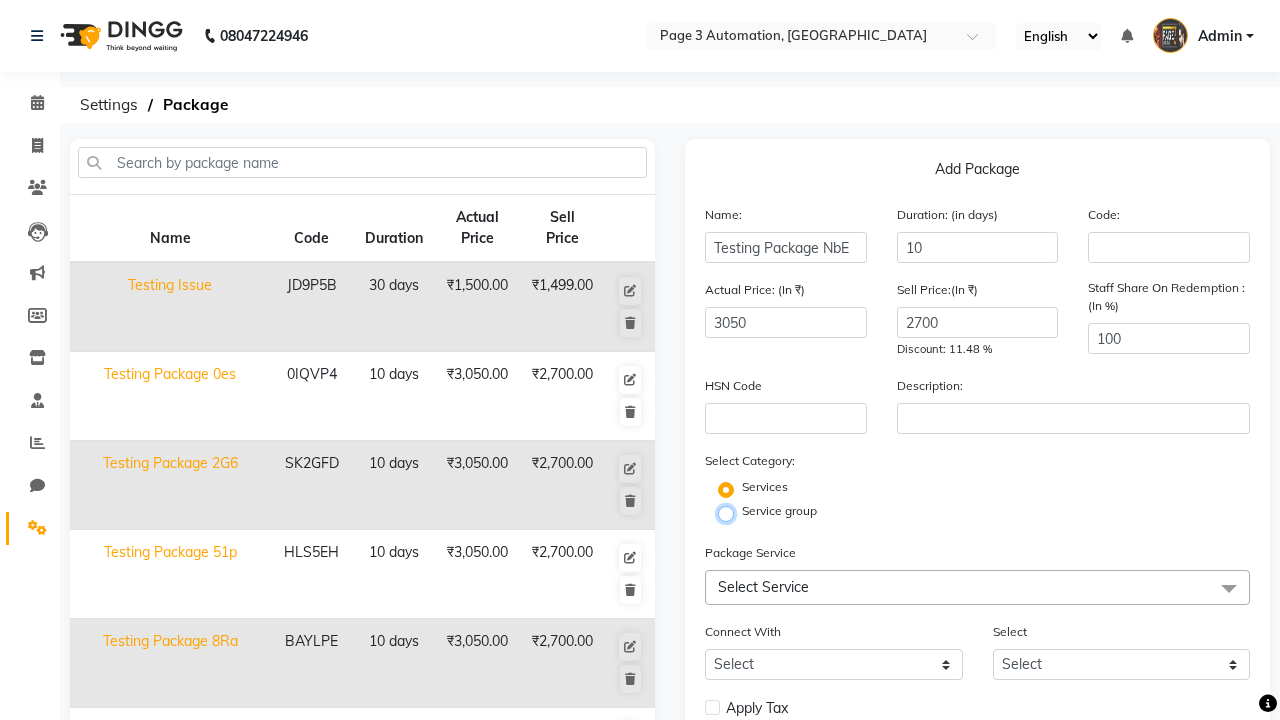 click on "Service group" at bounding box center [732, 512] 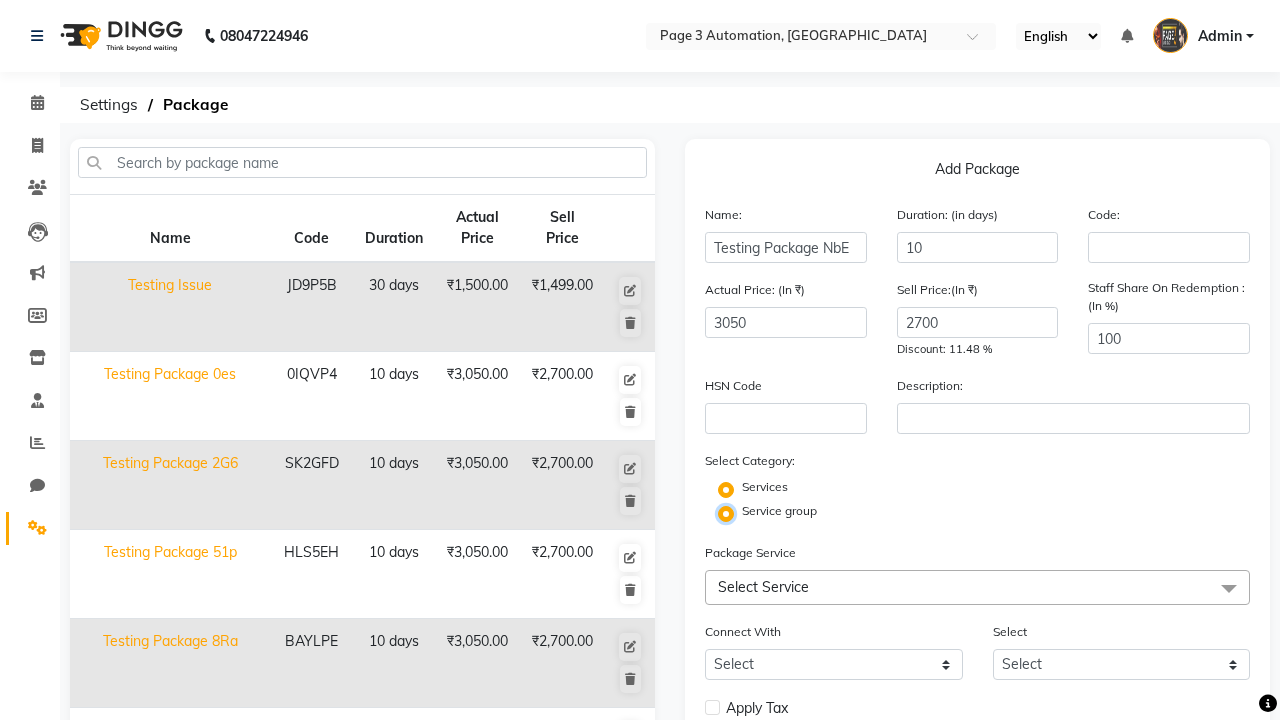 radio on "false" 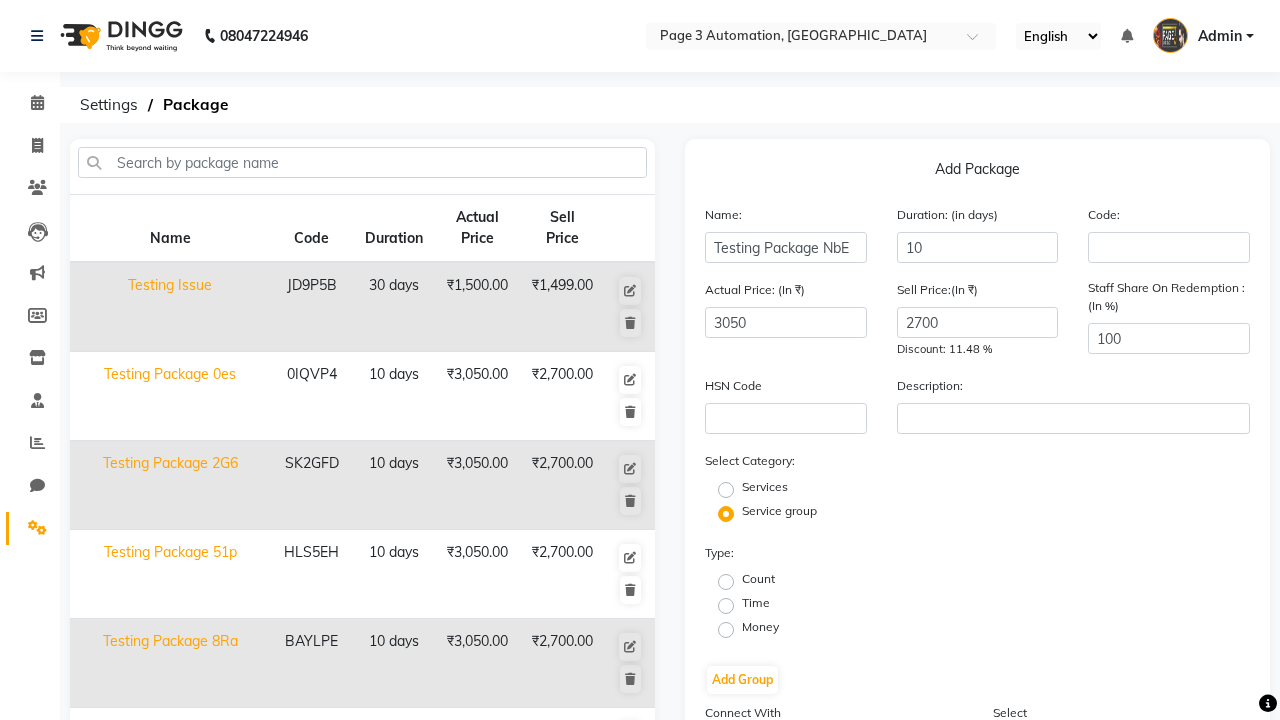 click on "Time" 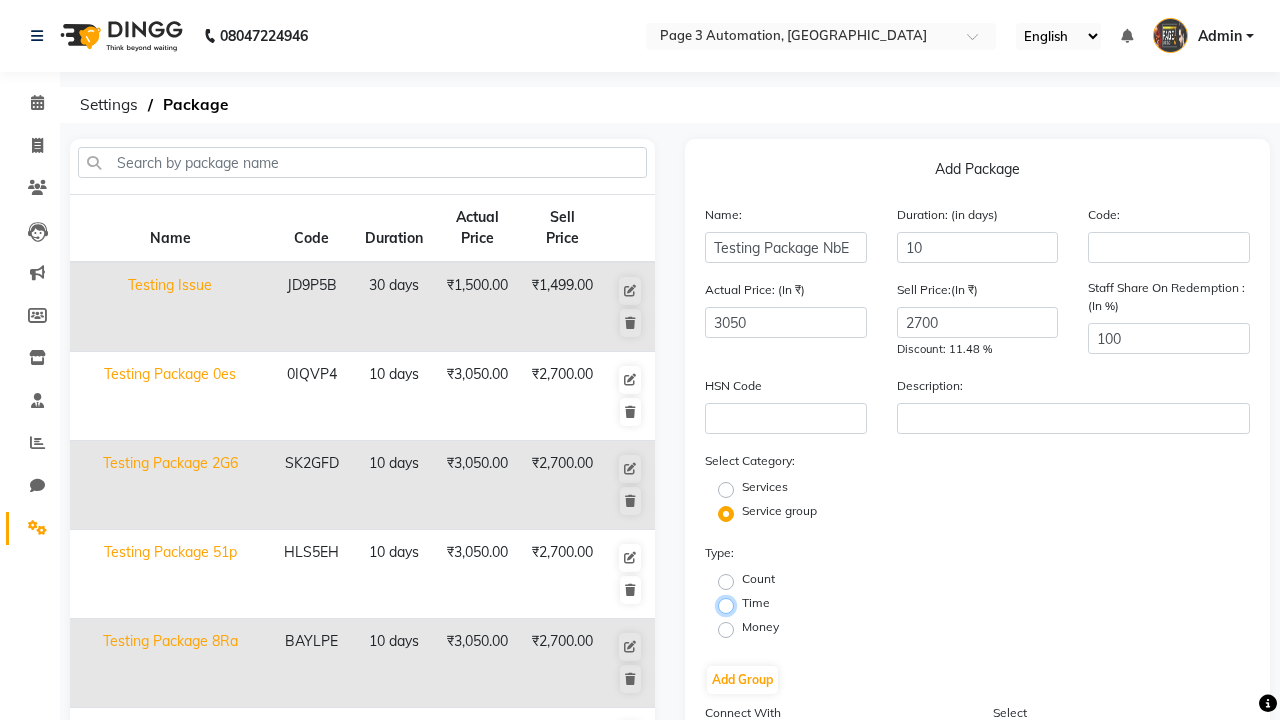 click on "Time" at bounding box center (732, 604) 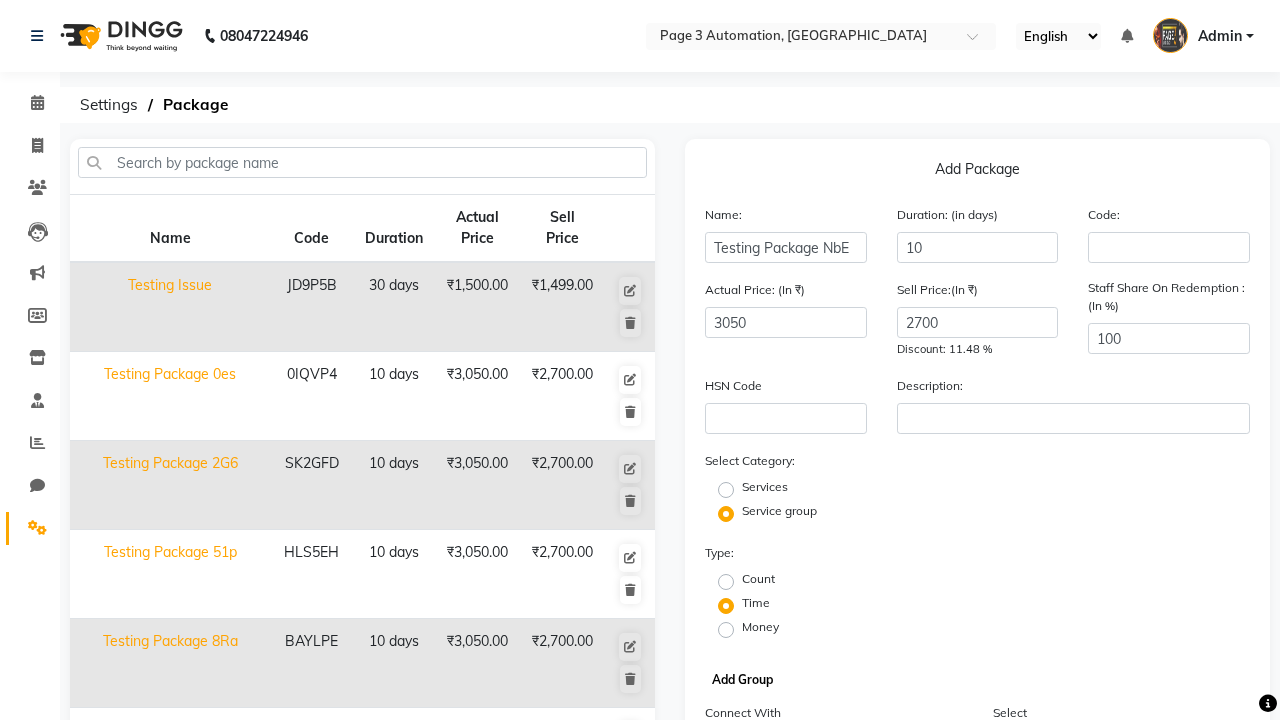 click on "Add Group" 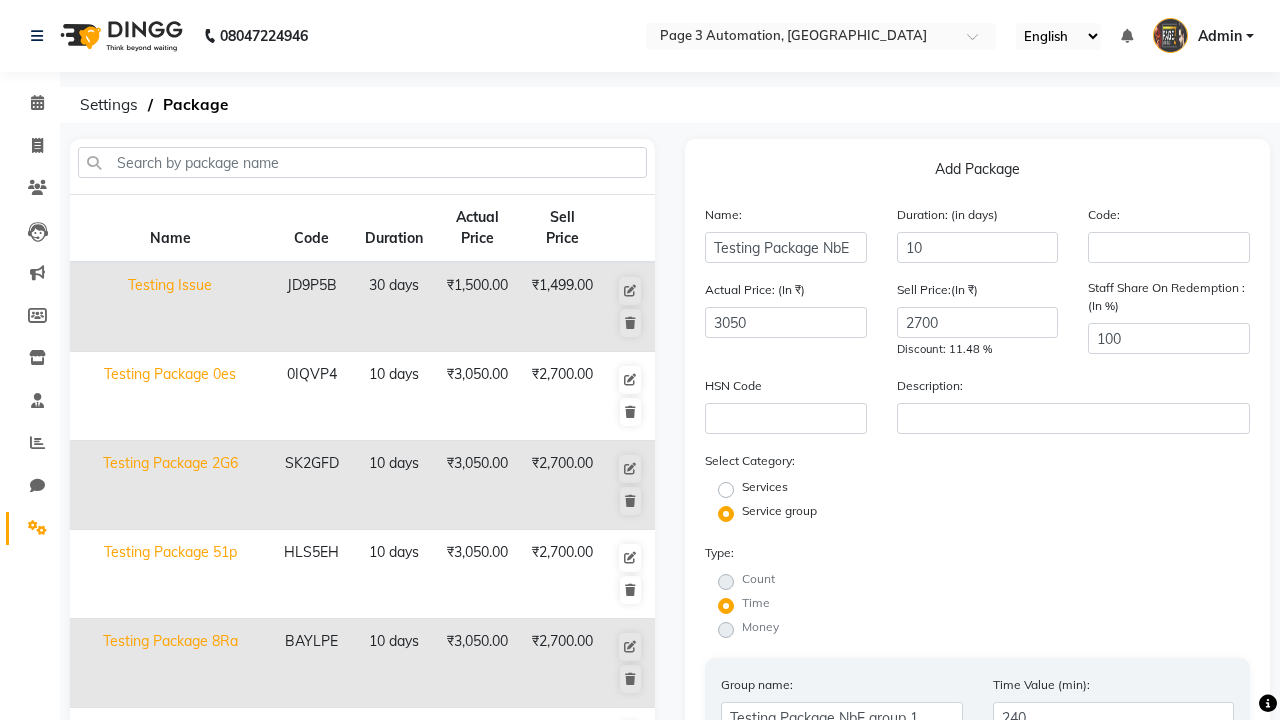 type on "240" 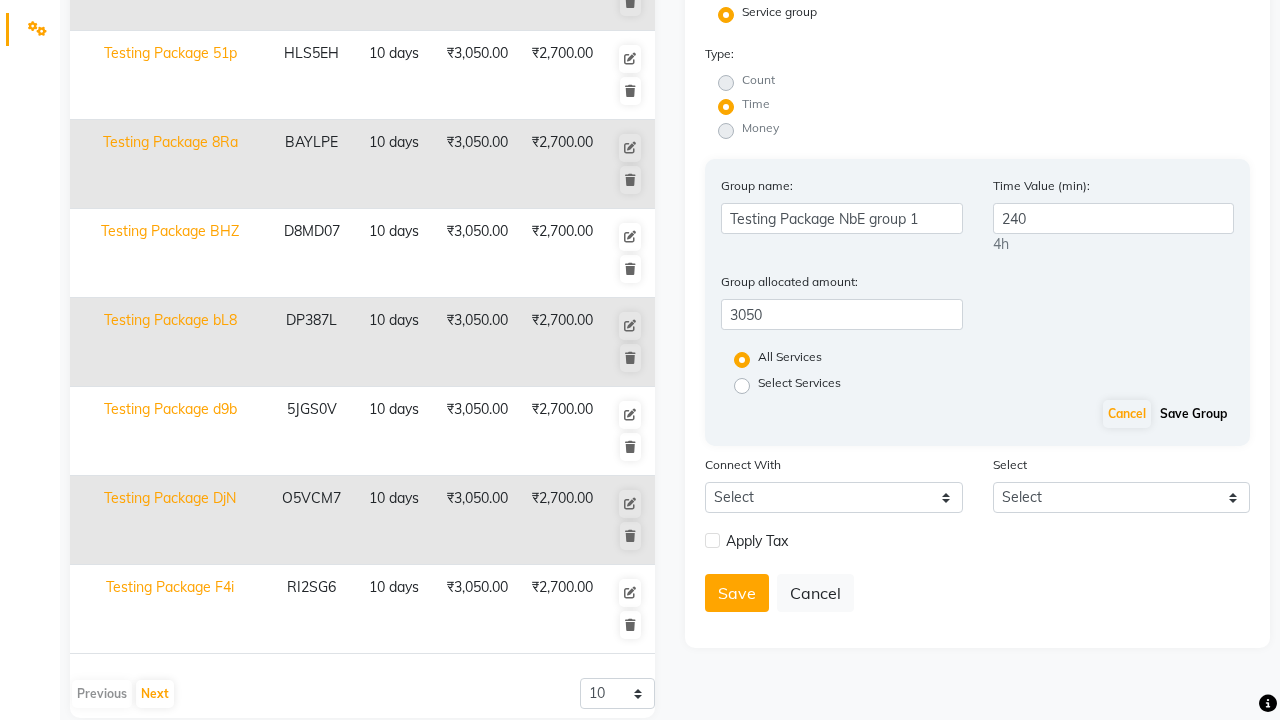 click on "Save Group" 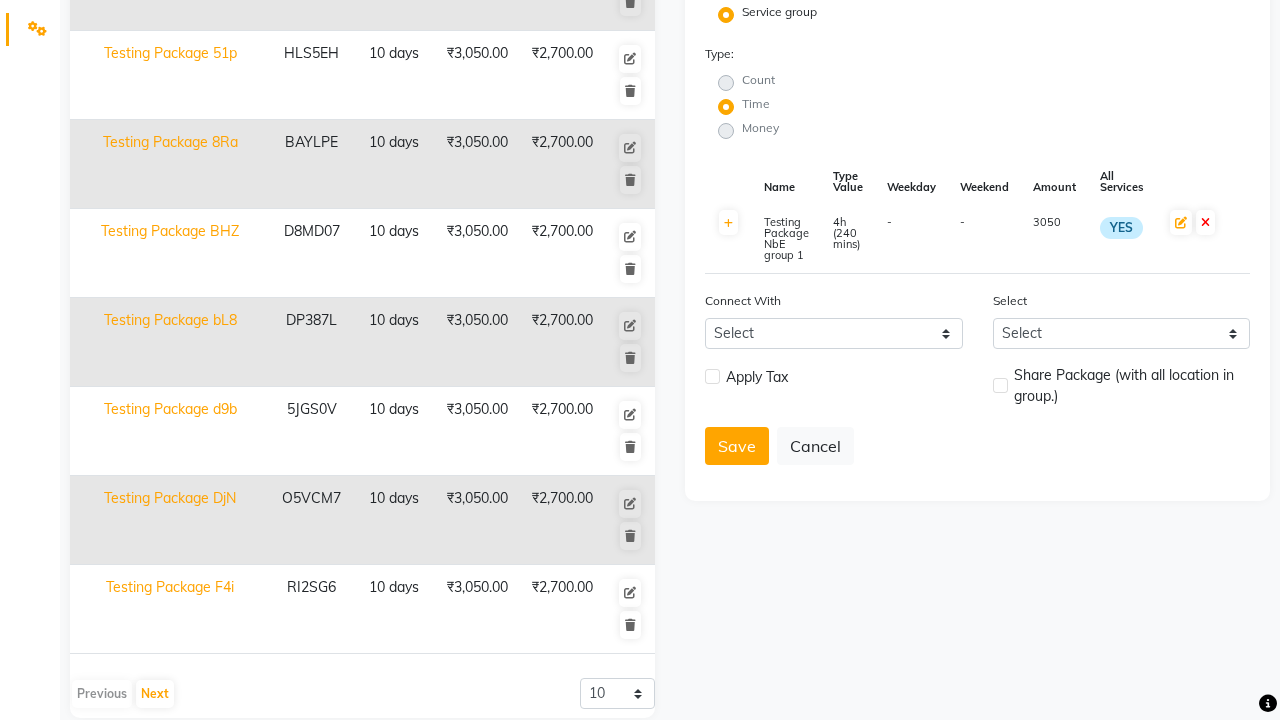 click 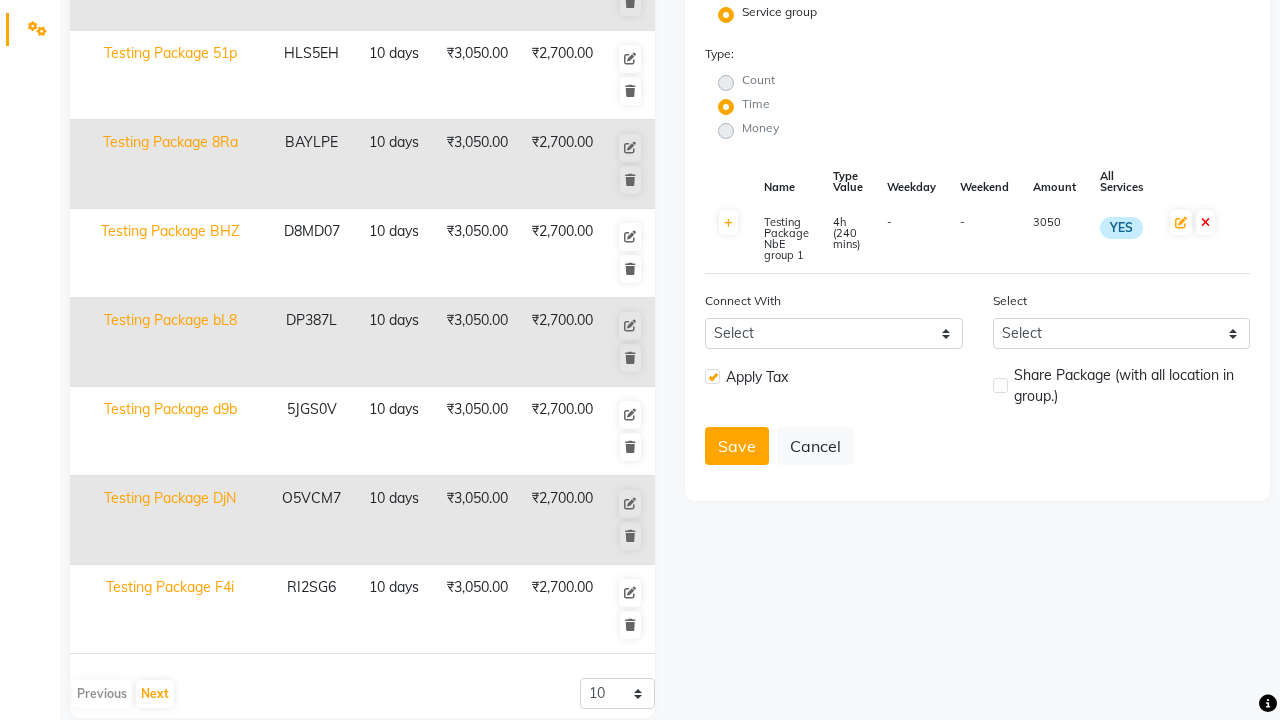click 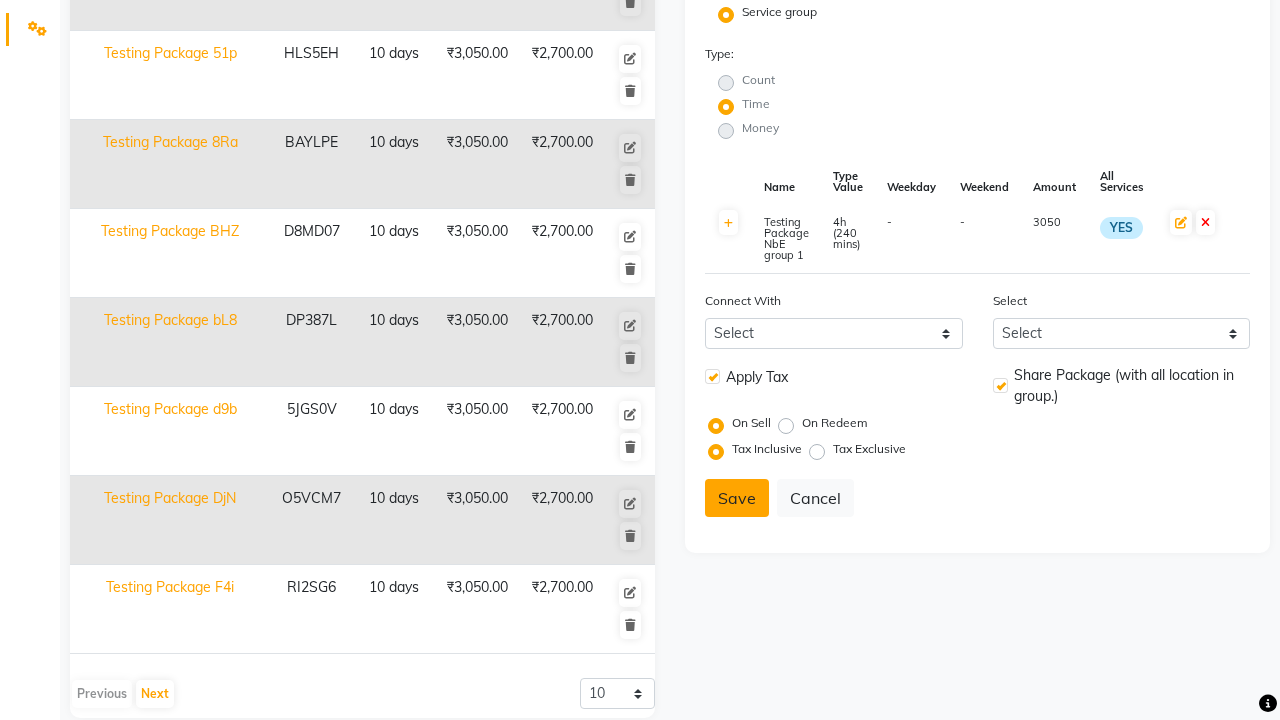 click on "Save" 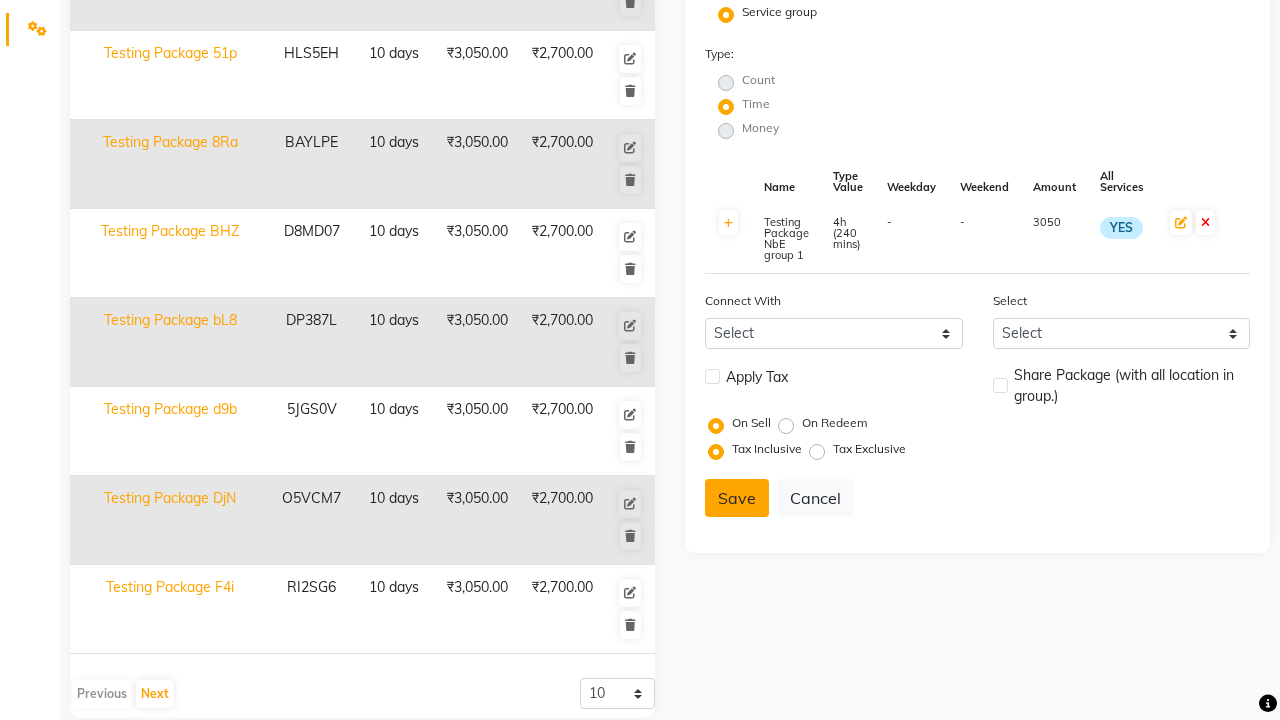 type 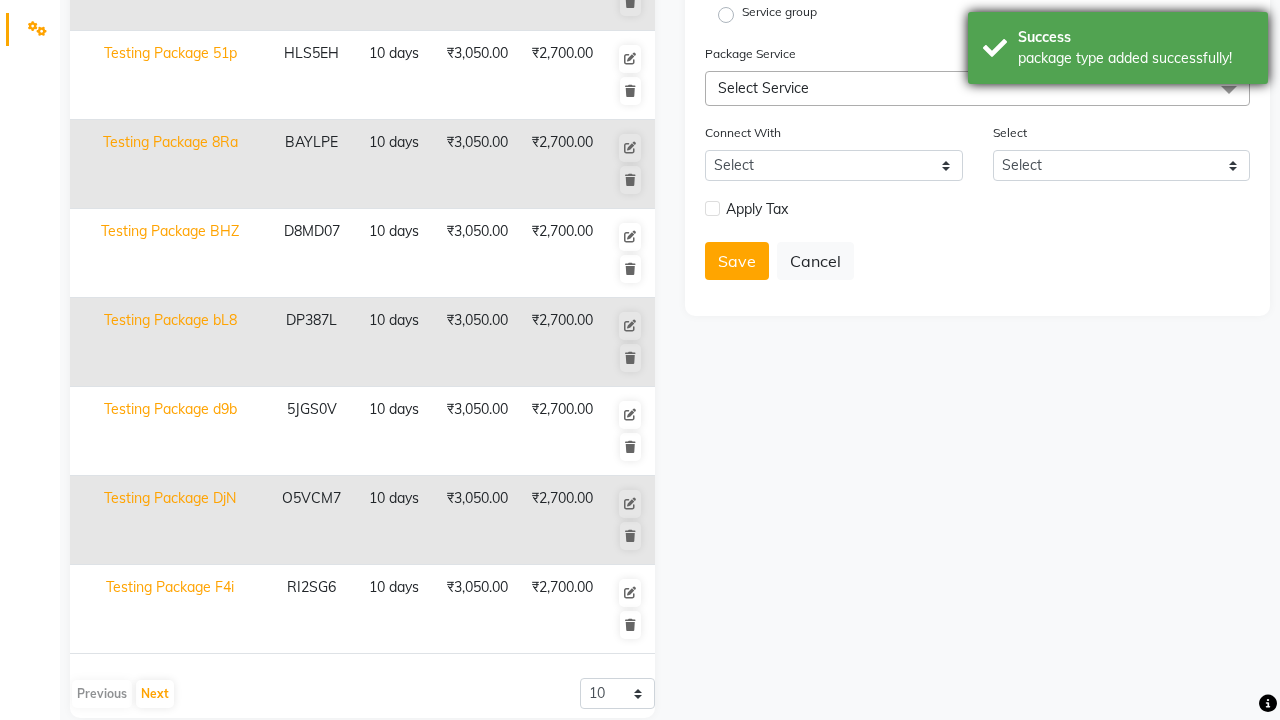 click on "package type added successfully!" at bounding box center [1135, 58] 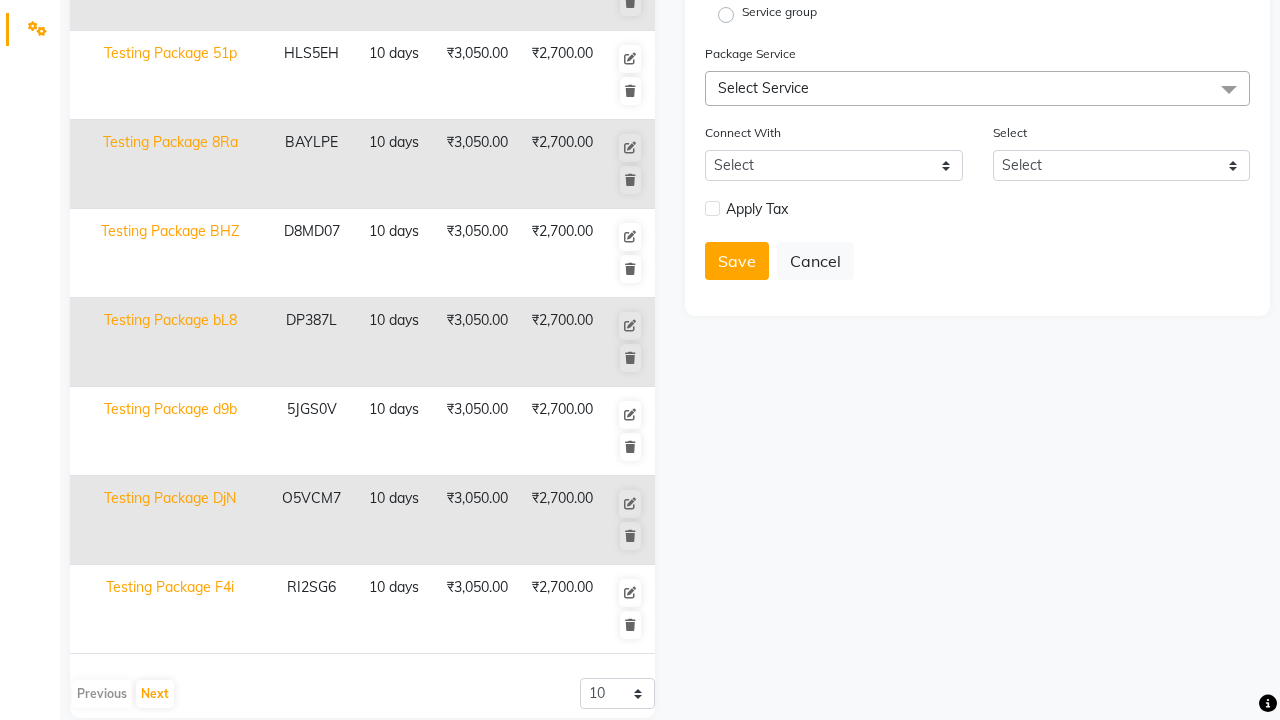 click at bounding box center [37, -463] 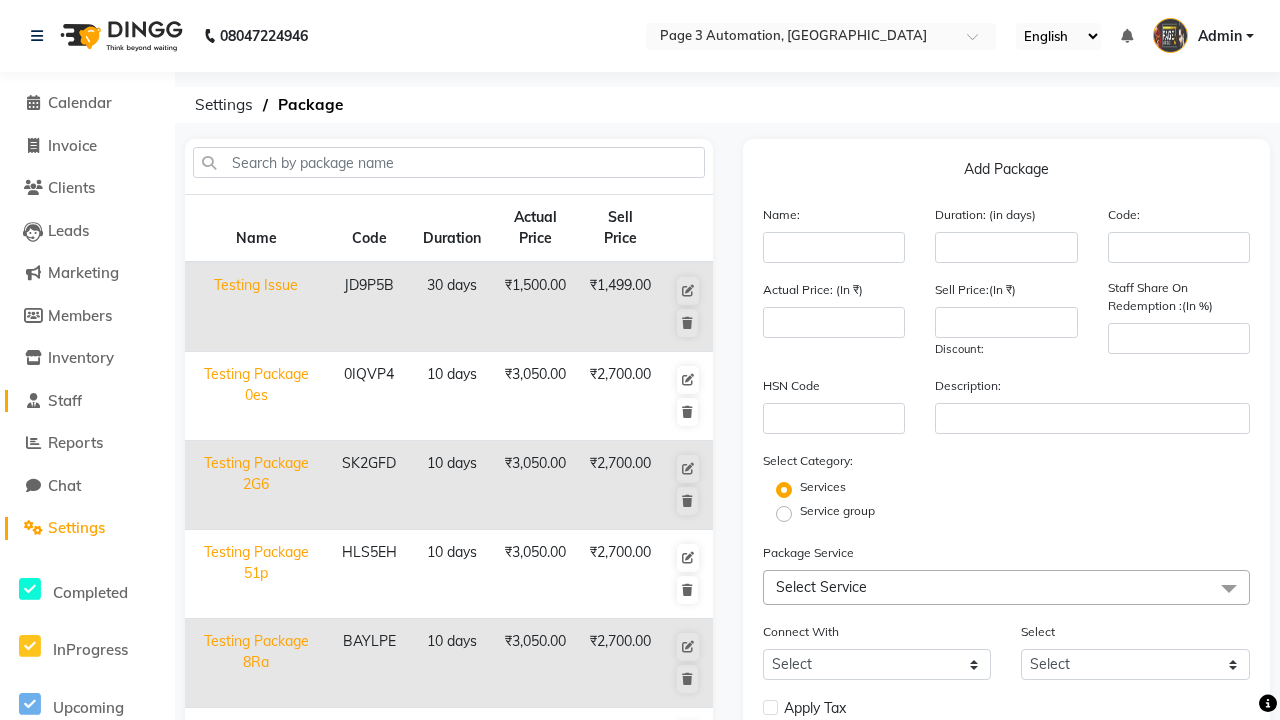 click on "Staff" 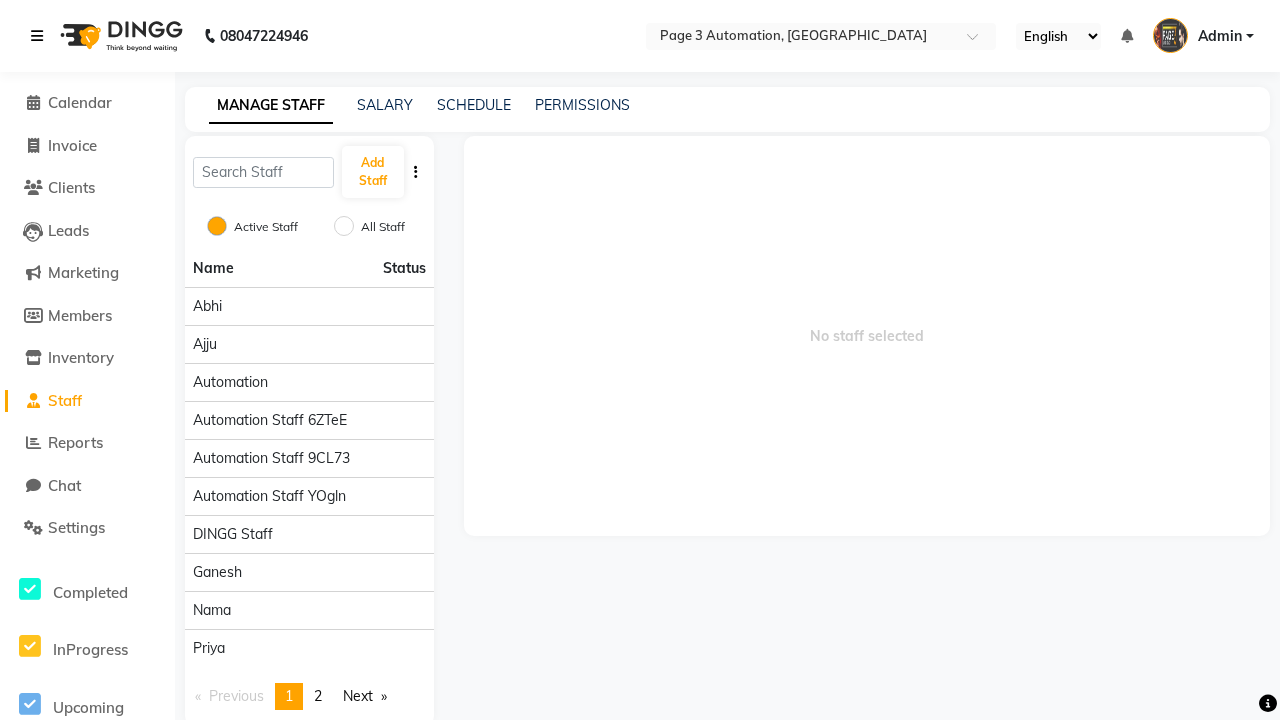 click at bounding box center [37, 36] 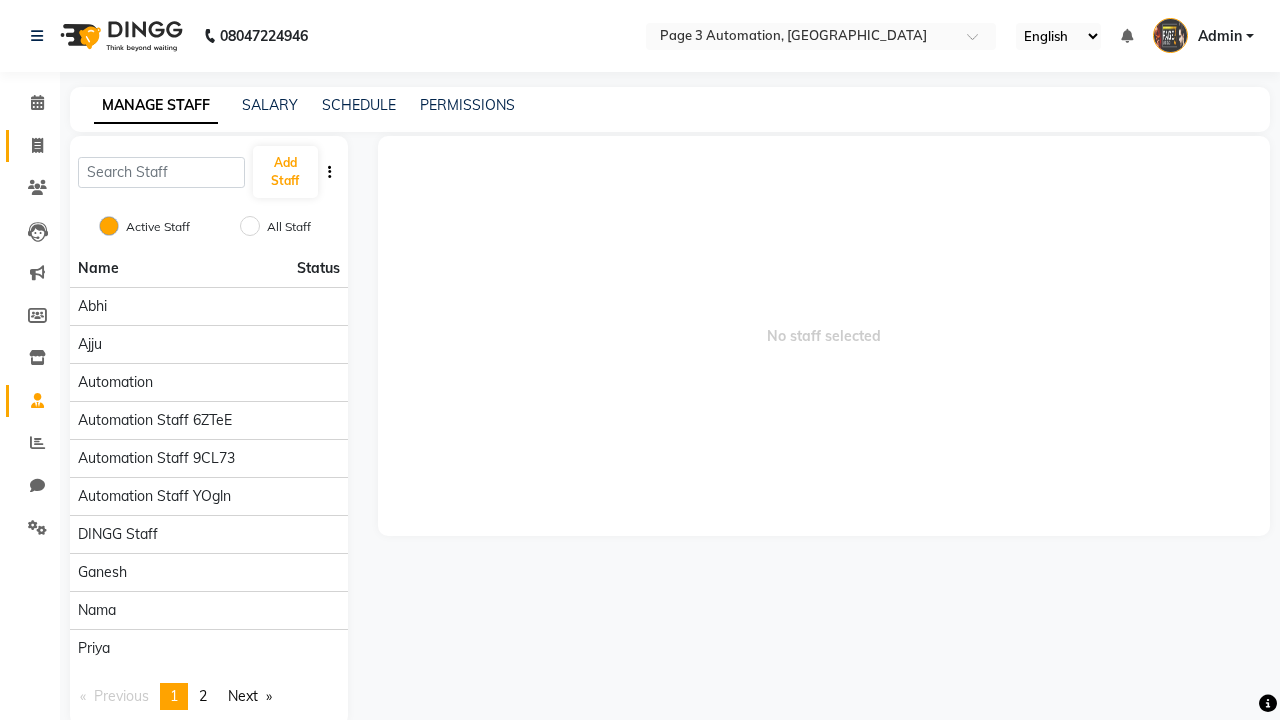 click 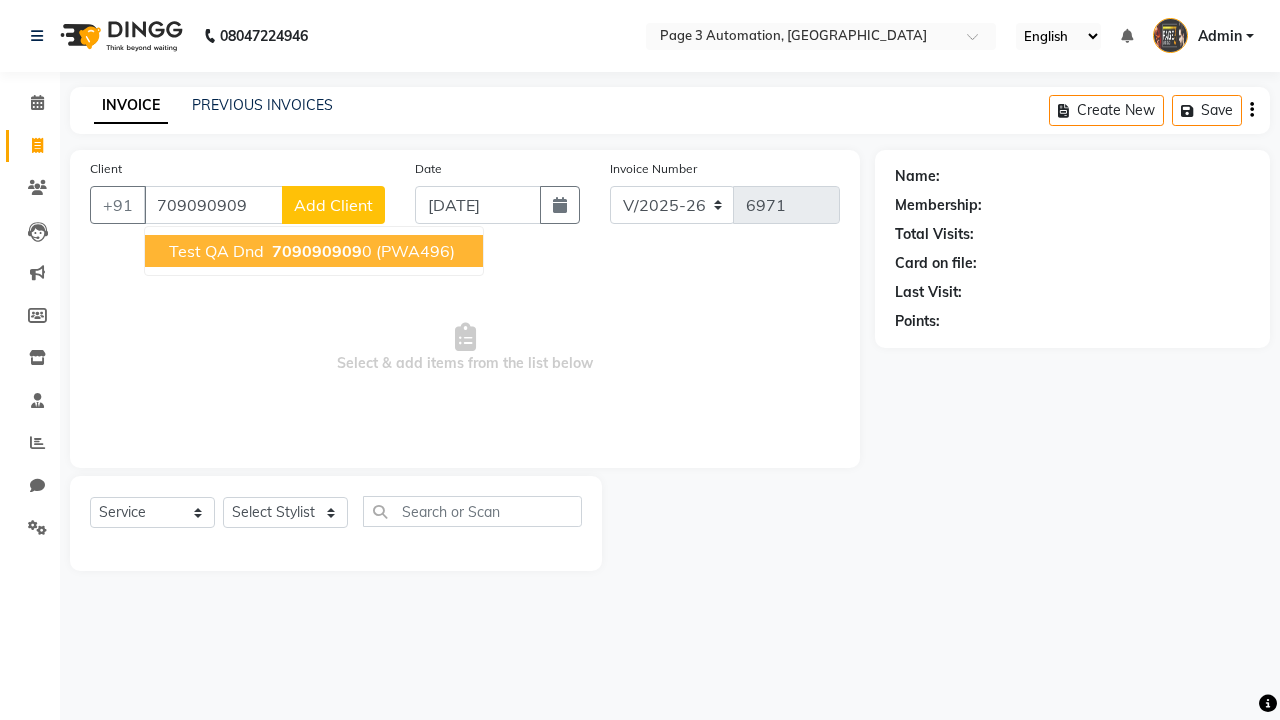 click on "709090909" at bounding box center (317, 251) 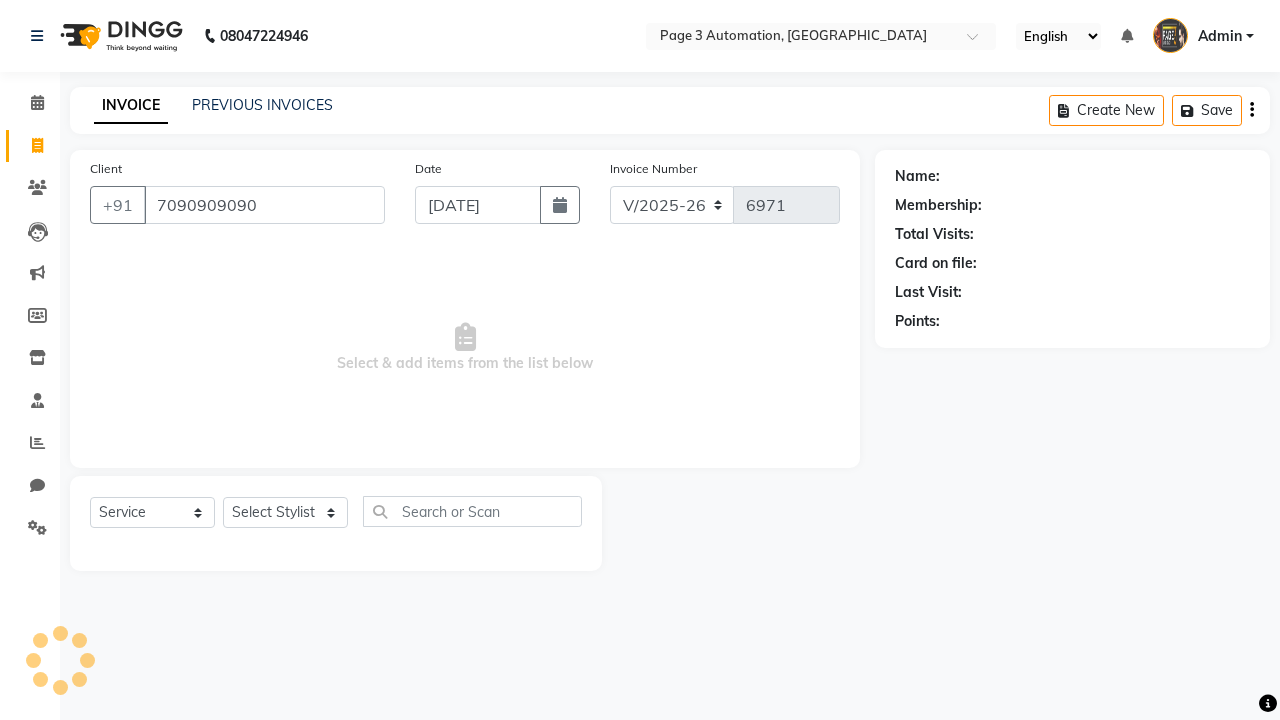 type on "7090909090" 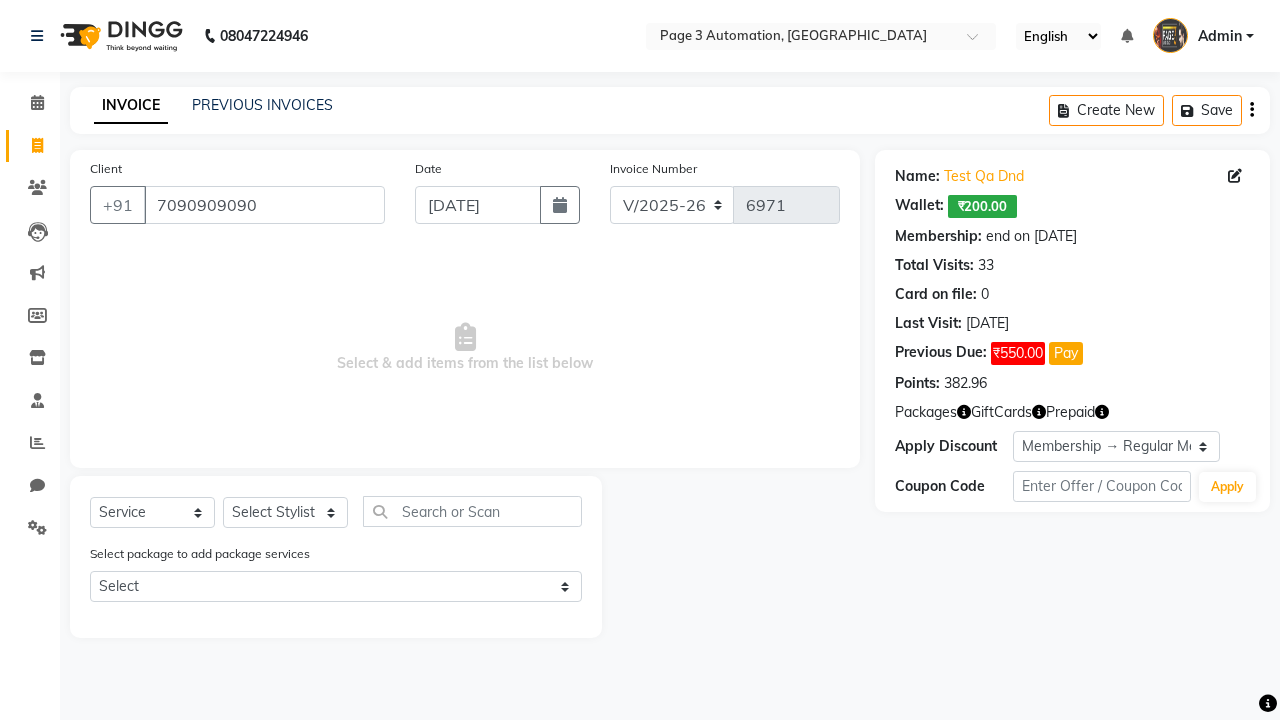 select on "0:" 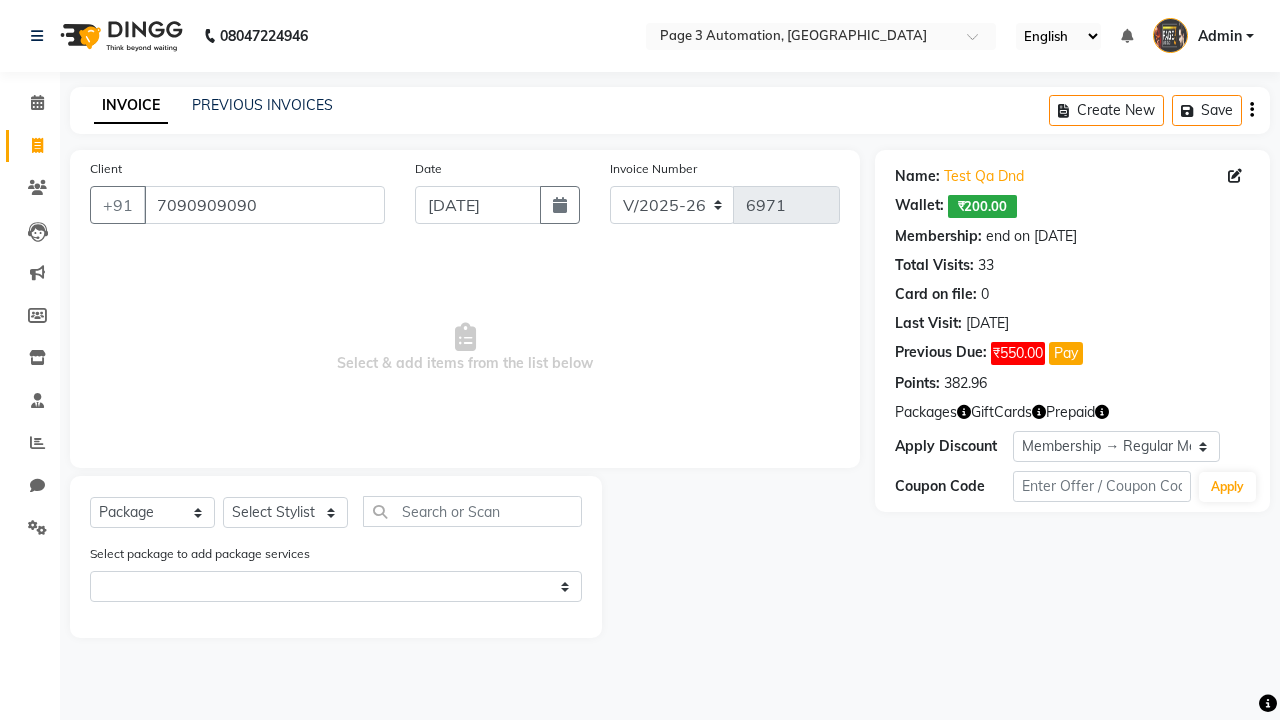 select on "71572" 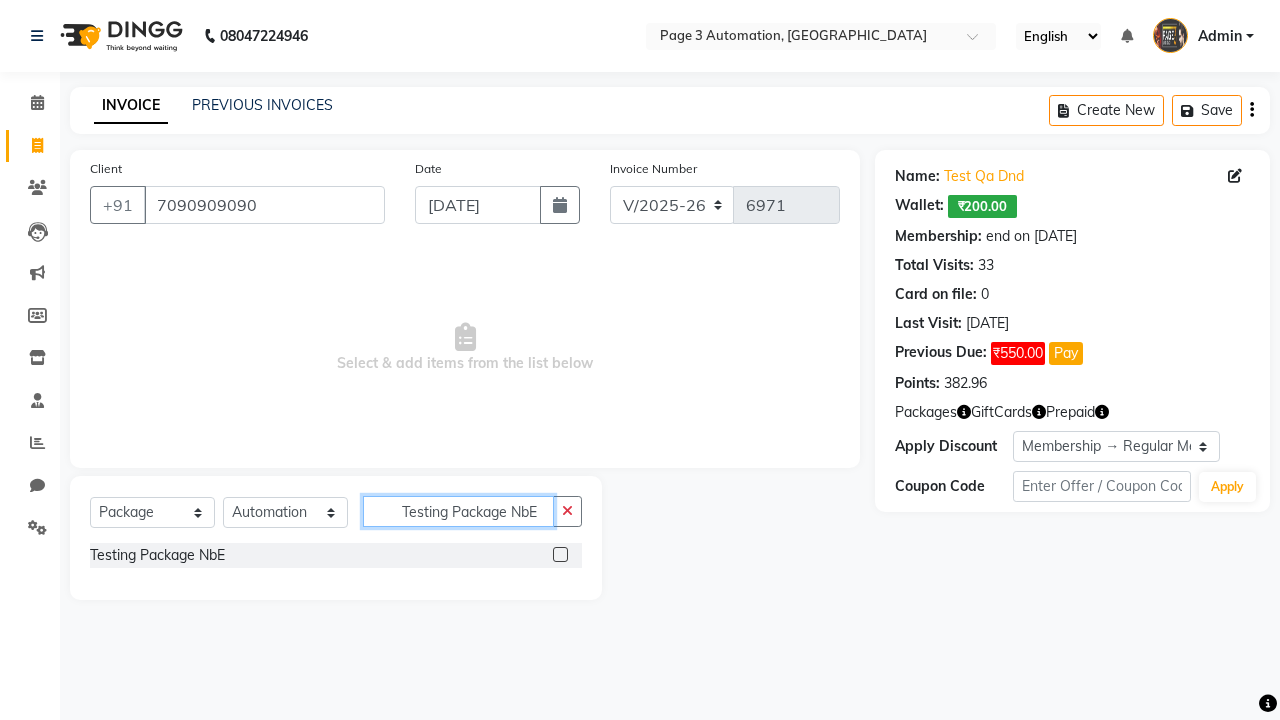 type on "Testing Package NbE" 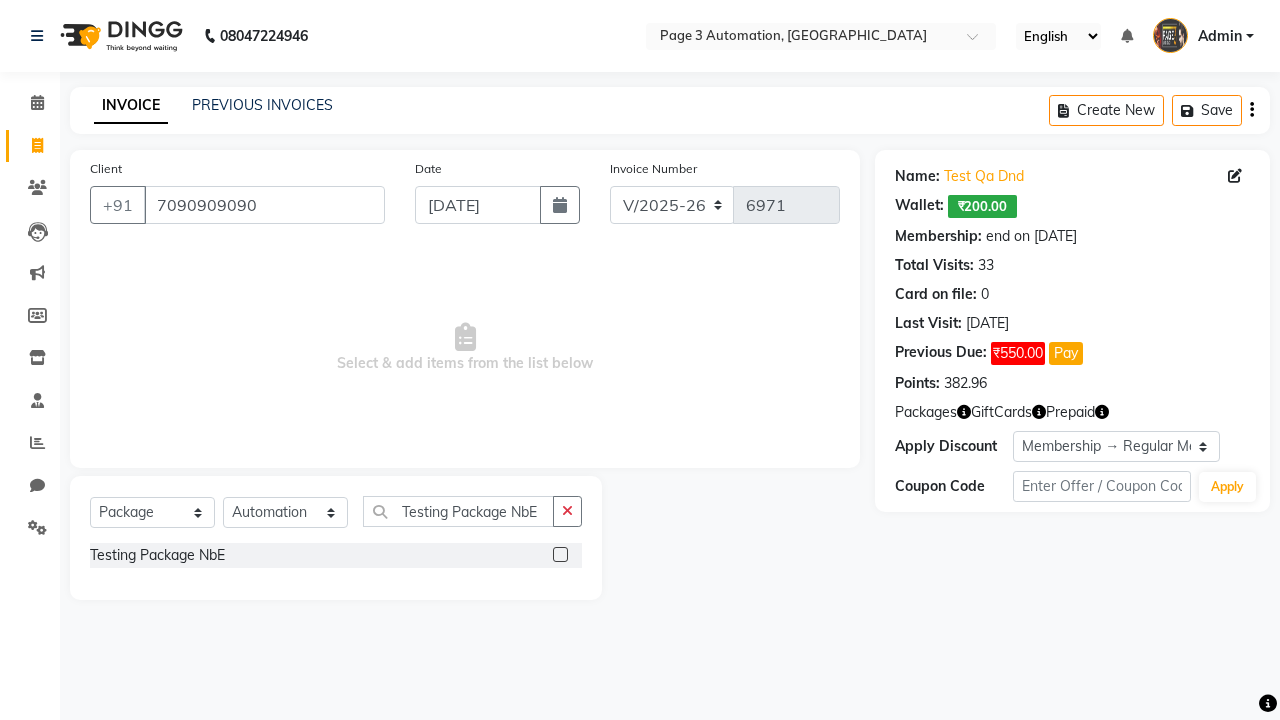 click 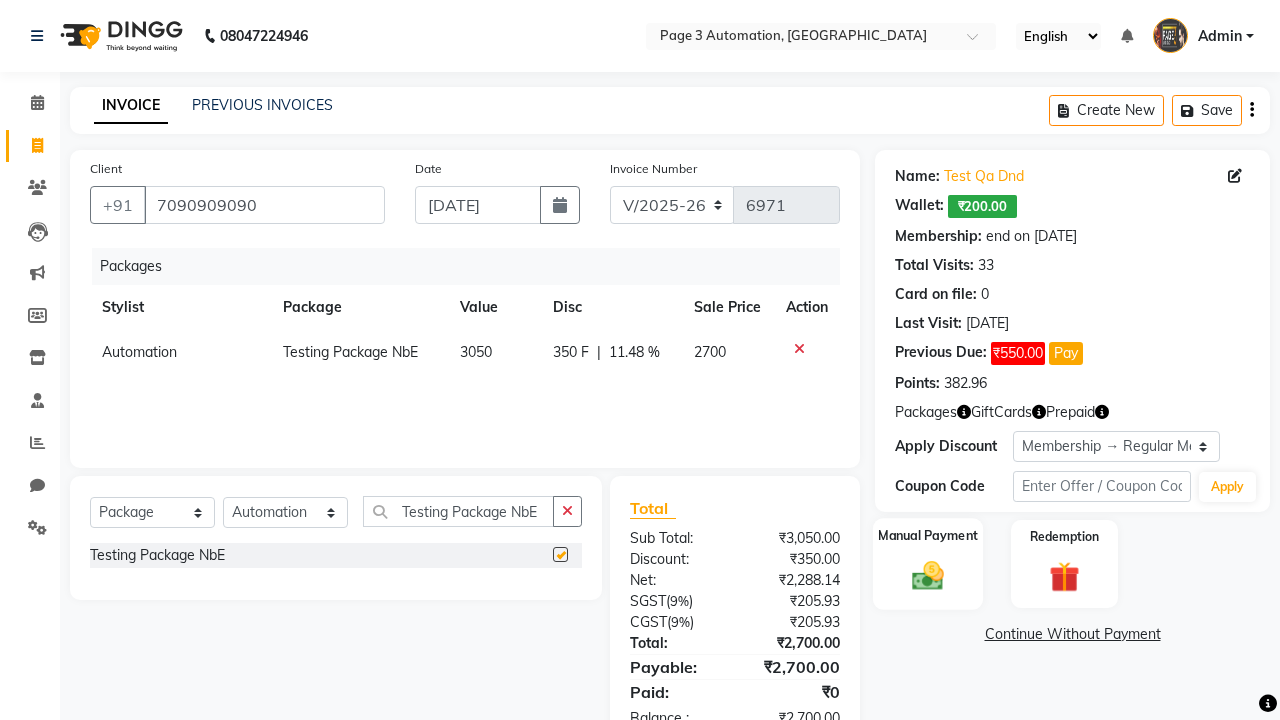 click 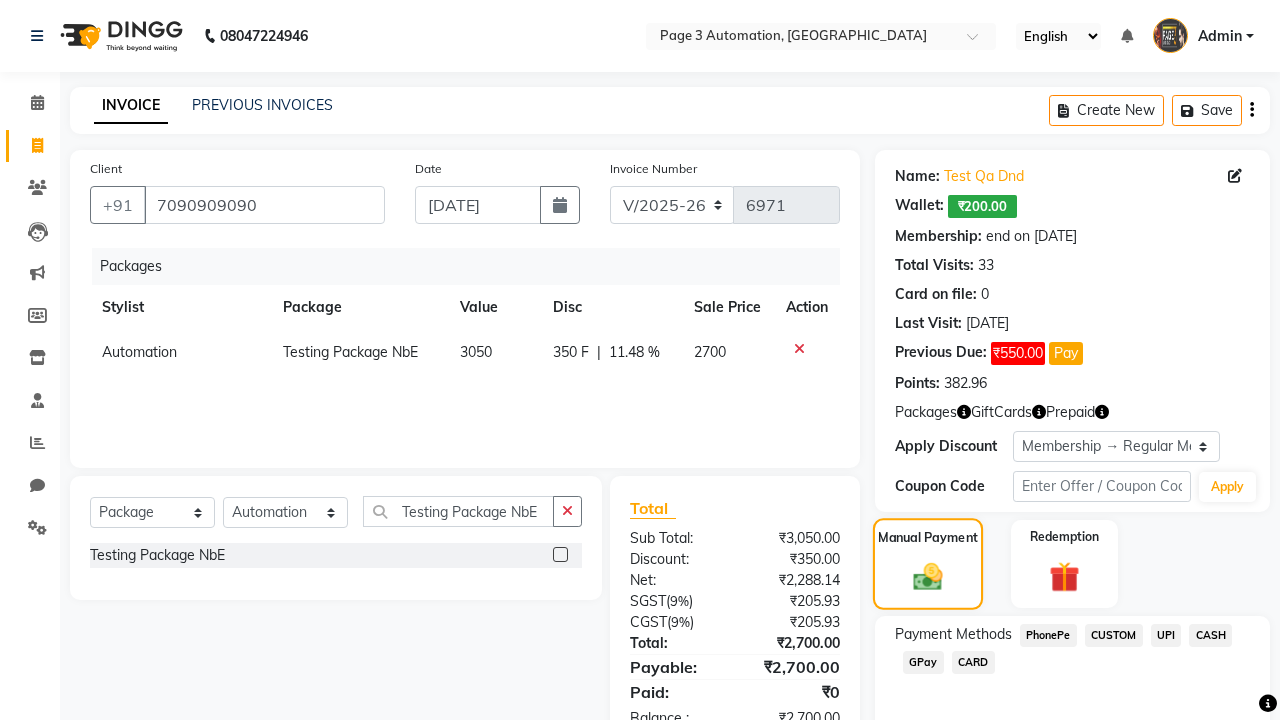checkbox on "false" 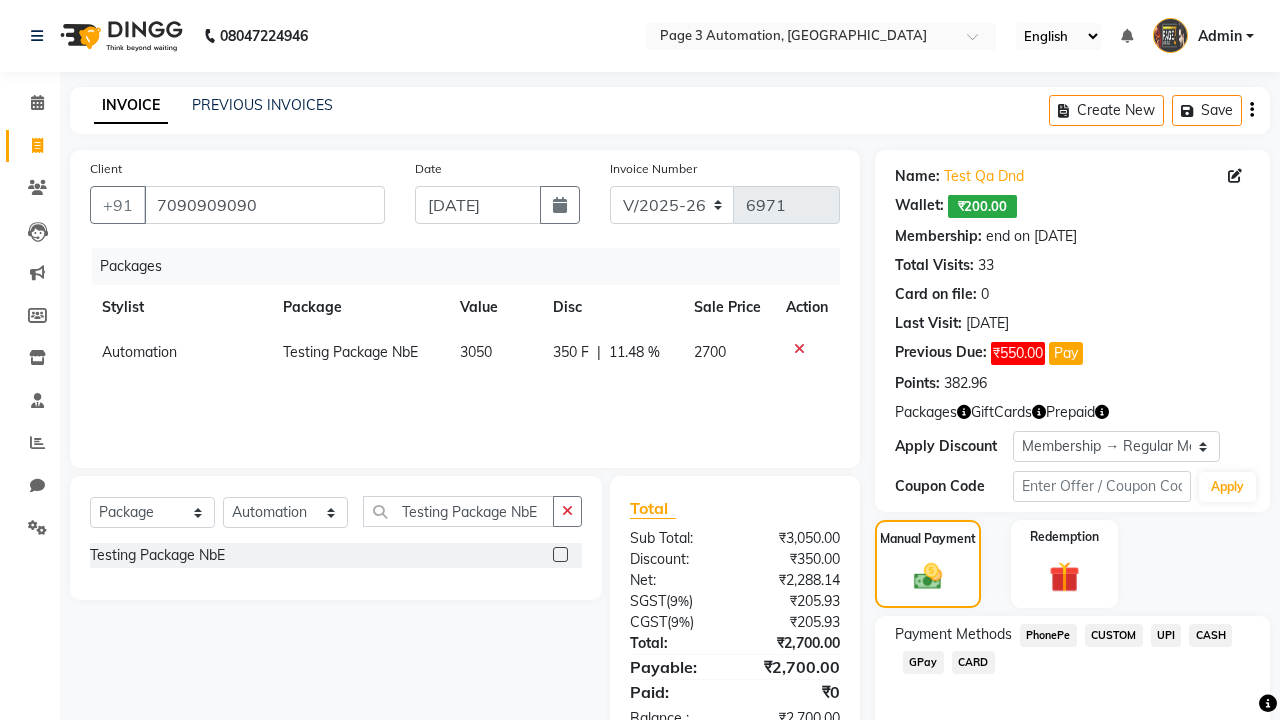 click on "PhonePe" 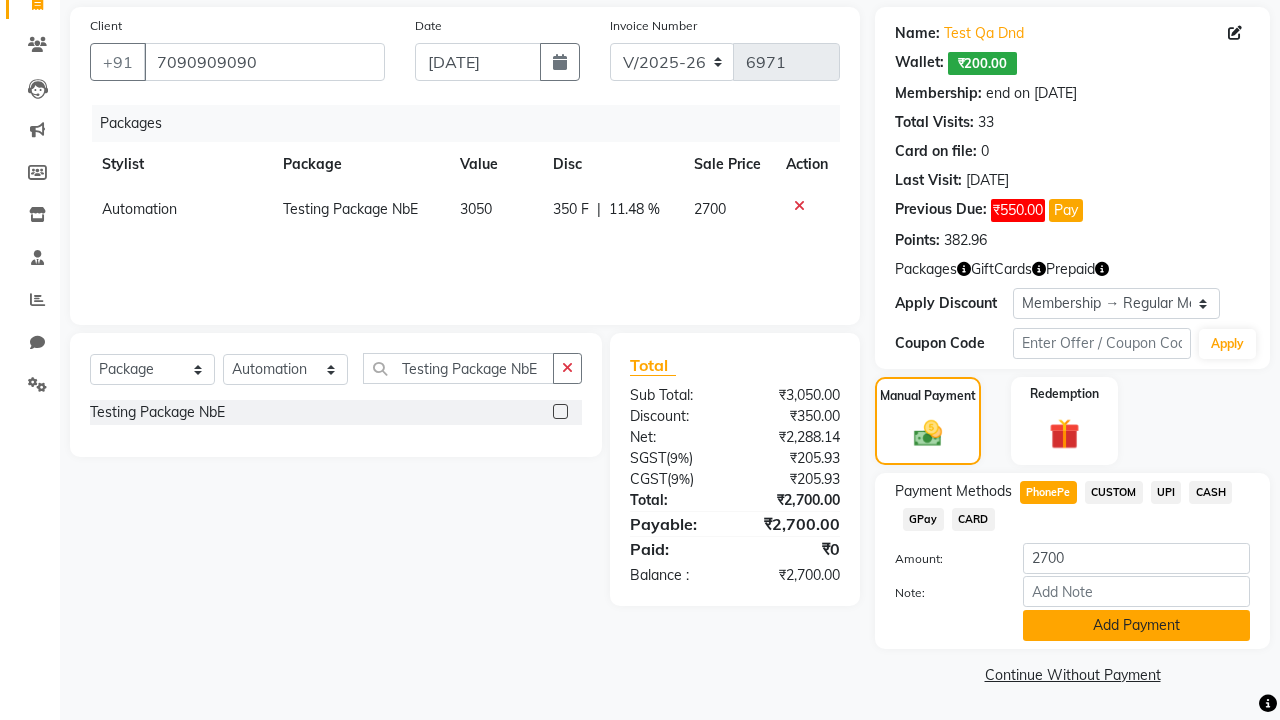 click on "Add Payment" 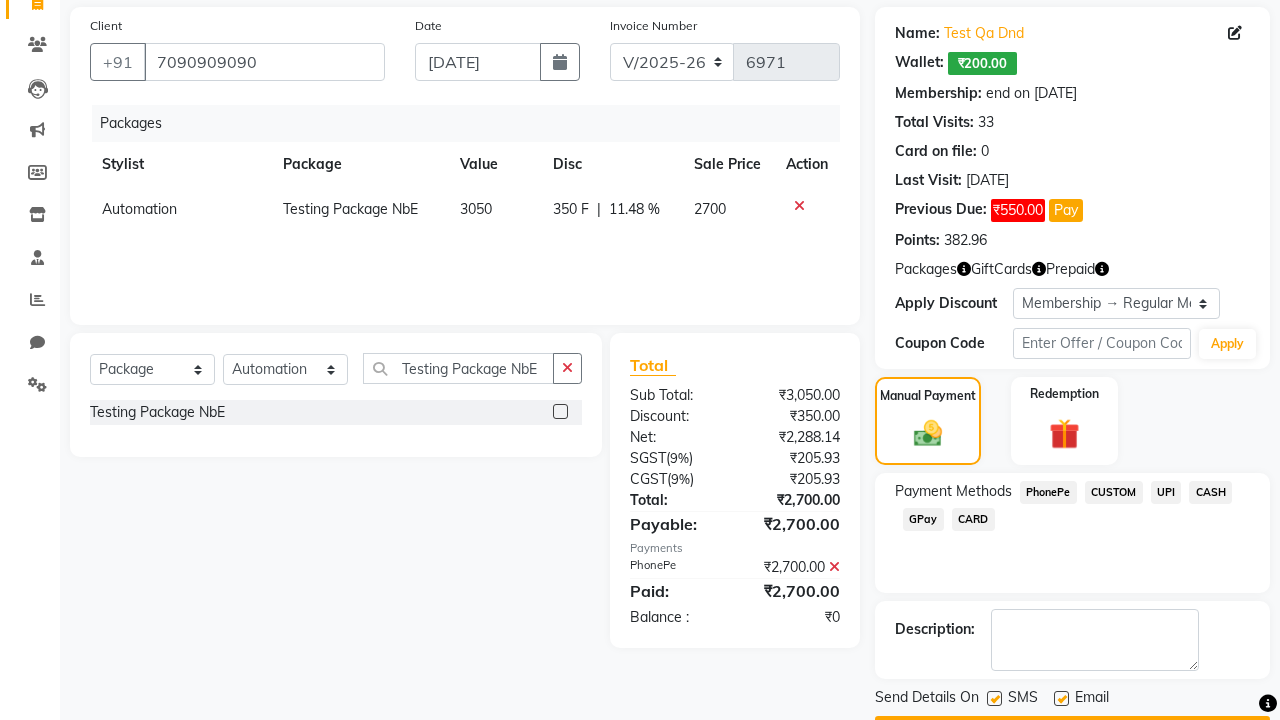 click 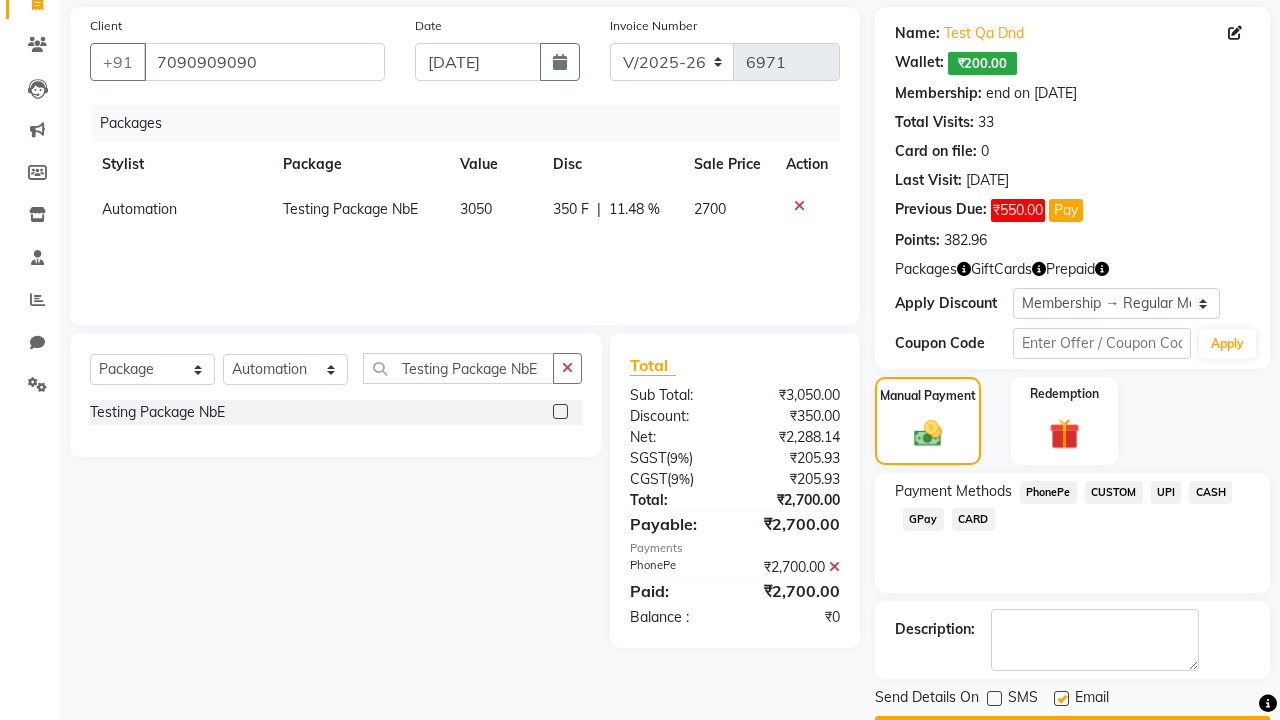 click 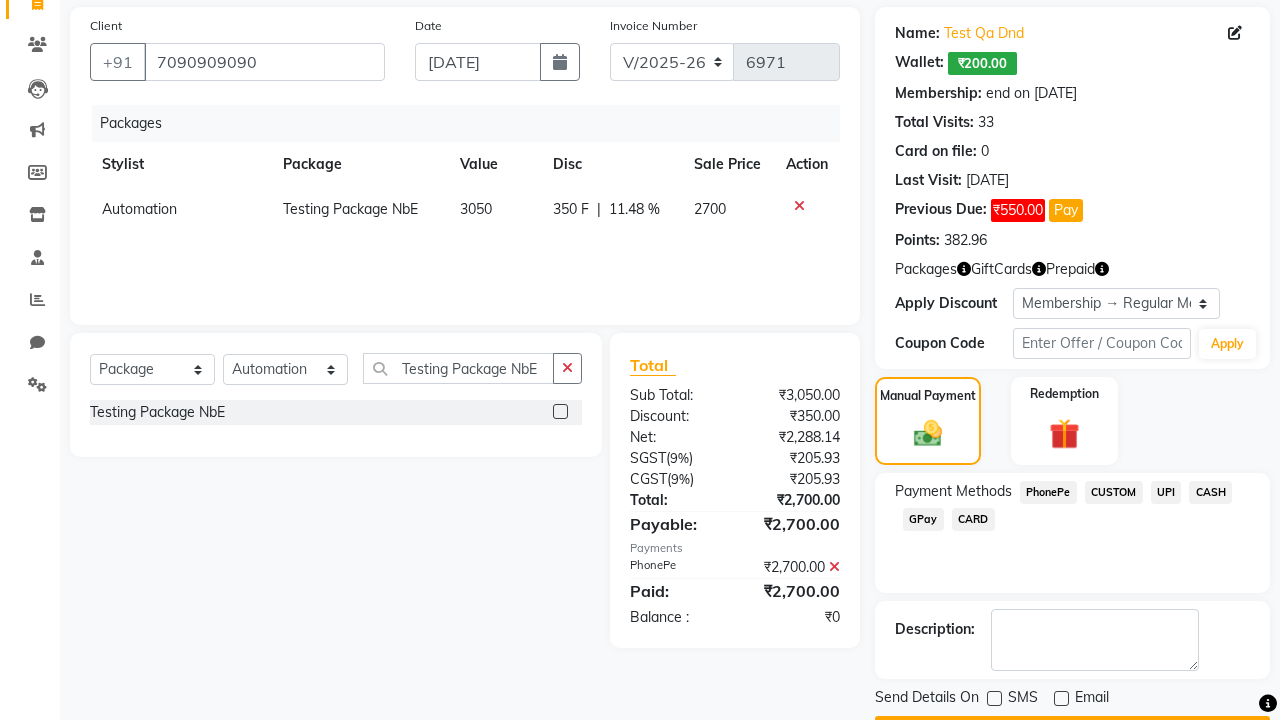 click on "Checkout" 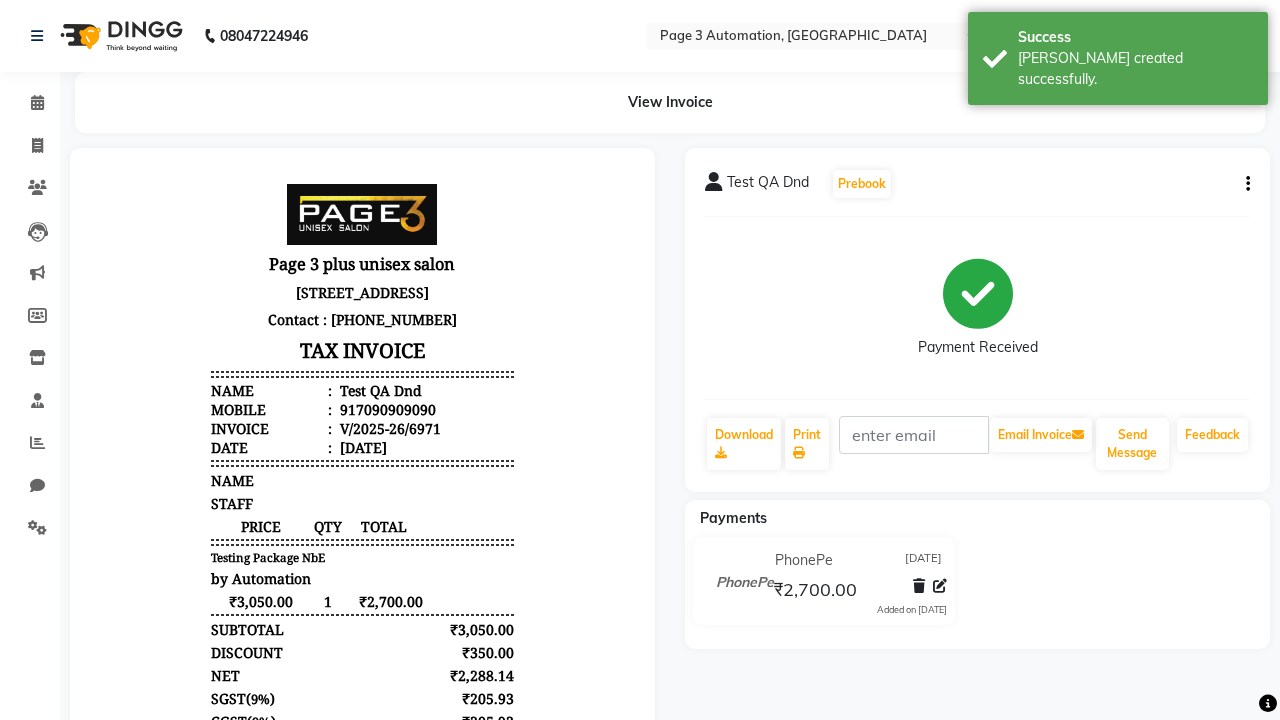 scroll, scrollTop: 0, scrollLeft: 0, axis: both 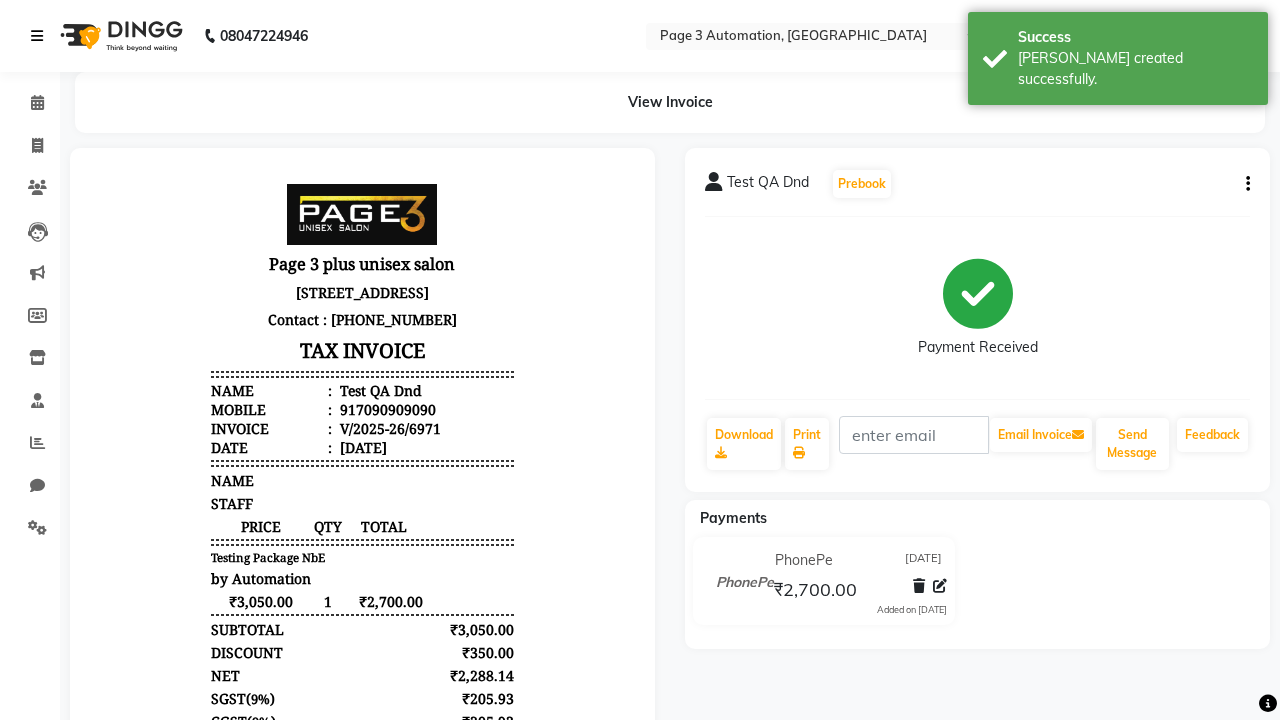 click on "[PERSON_NAME] created successfully." at bounding box center [1135, 69] 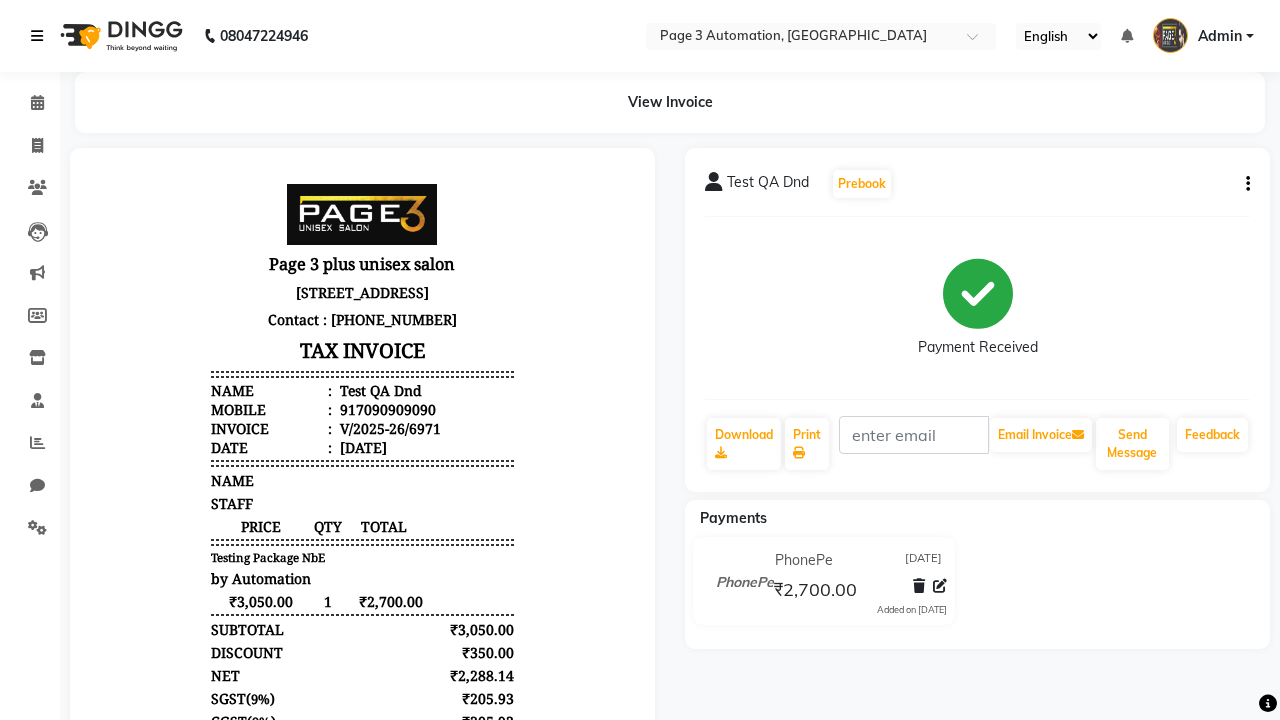 click at bounding box center (37, 36) 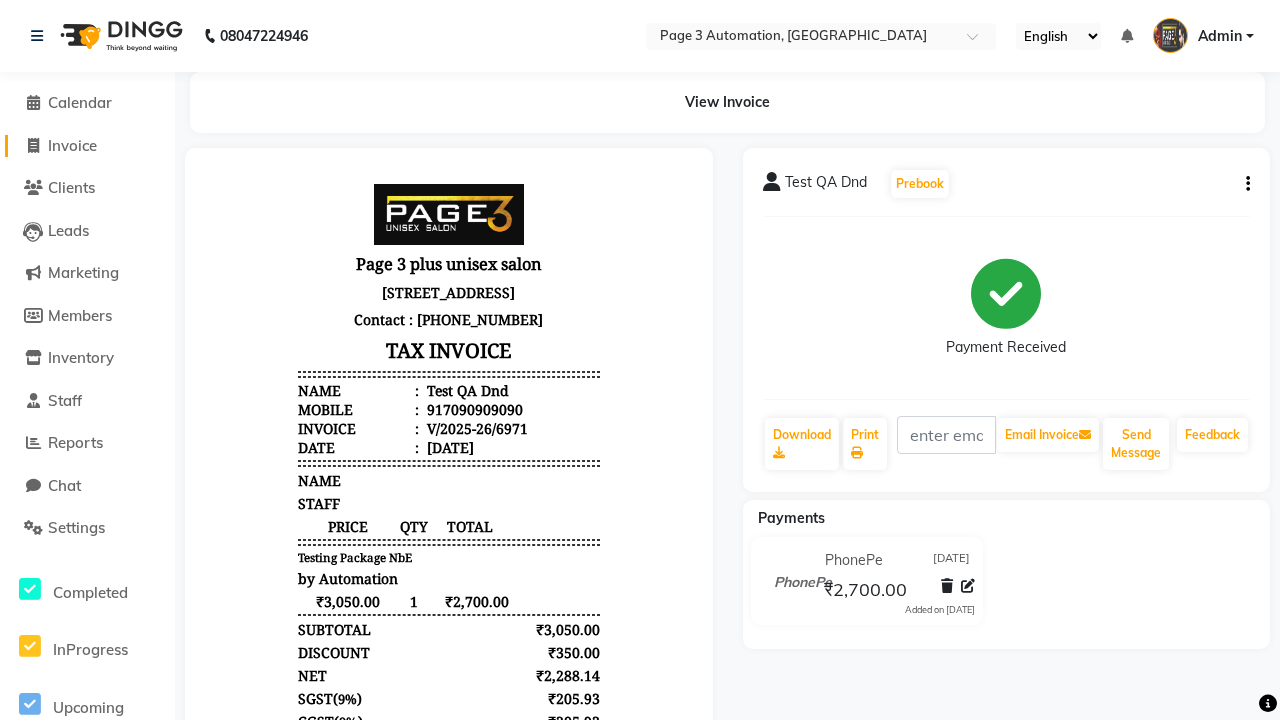 click on "Invoice" 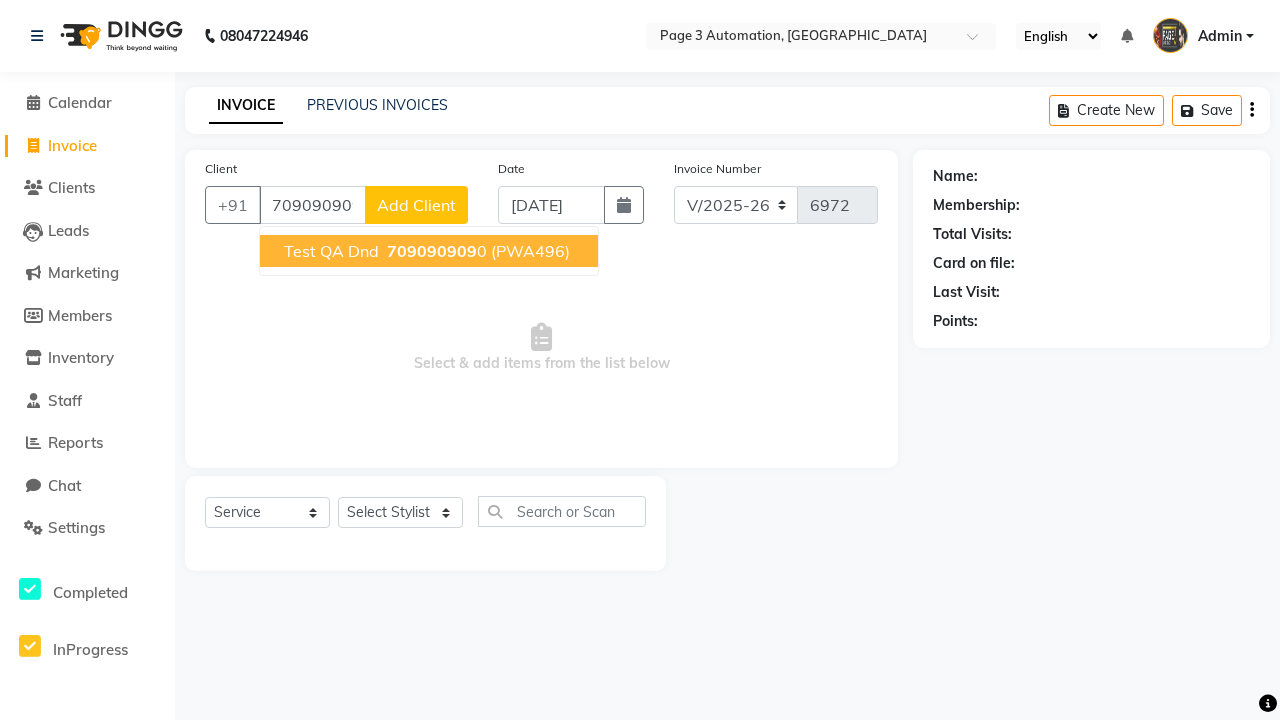 click on "709090909" at bounding box center [432, 251] 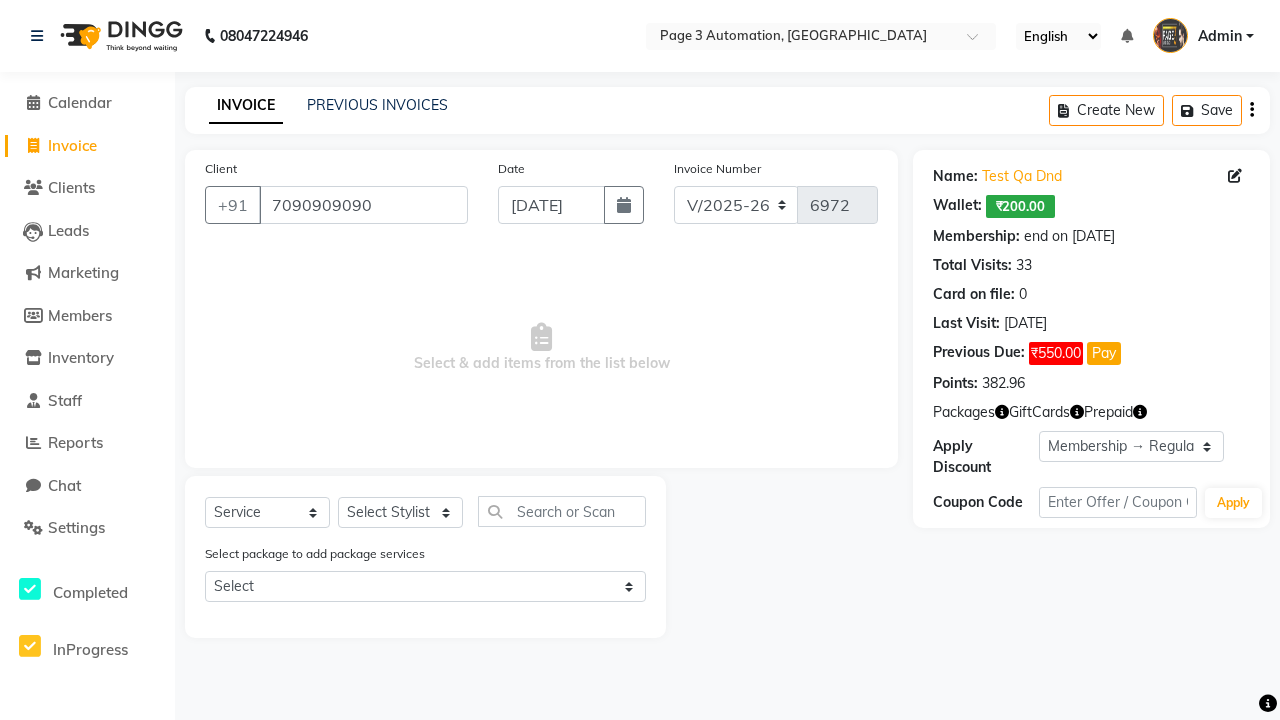 select on "0:" 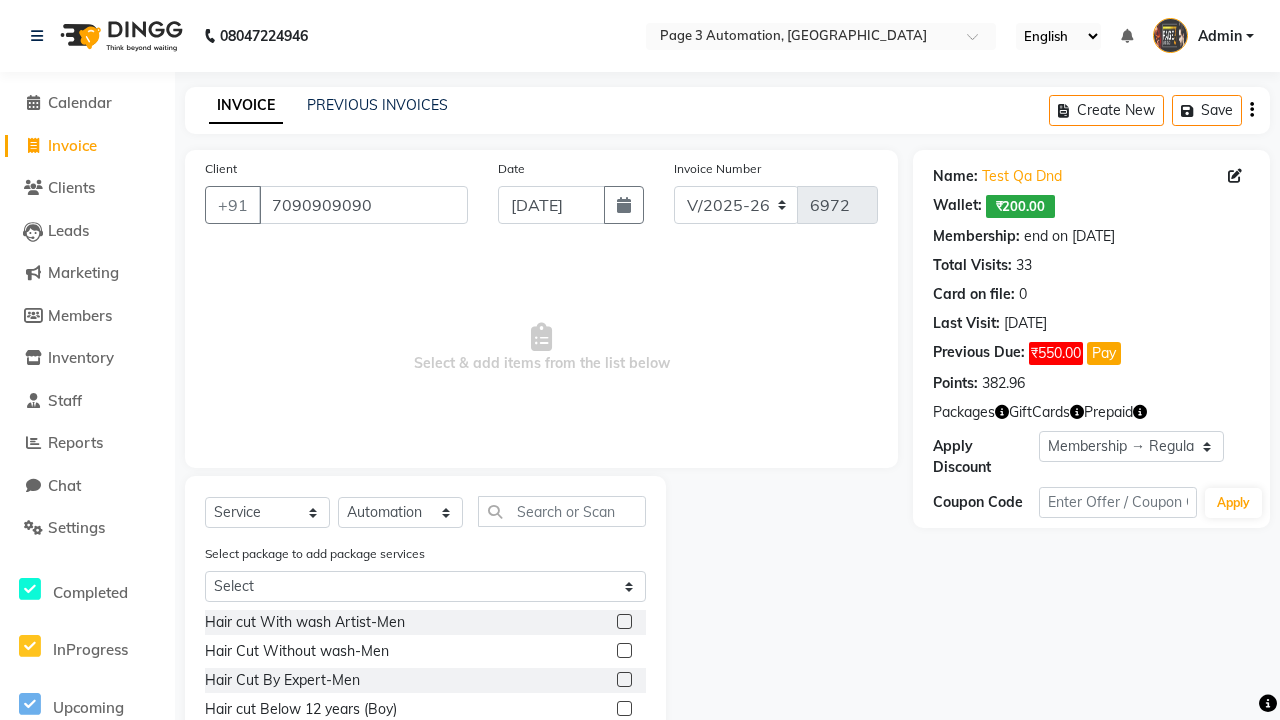 click 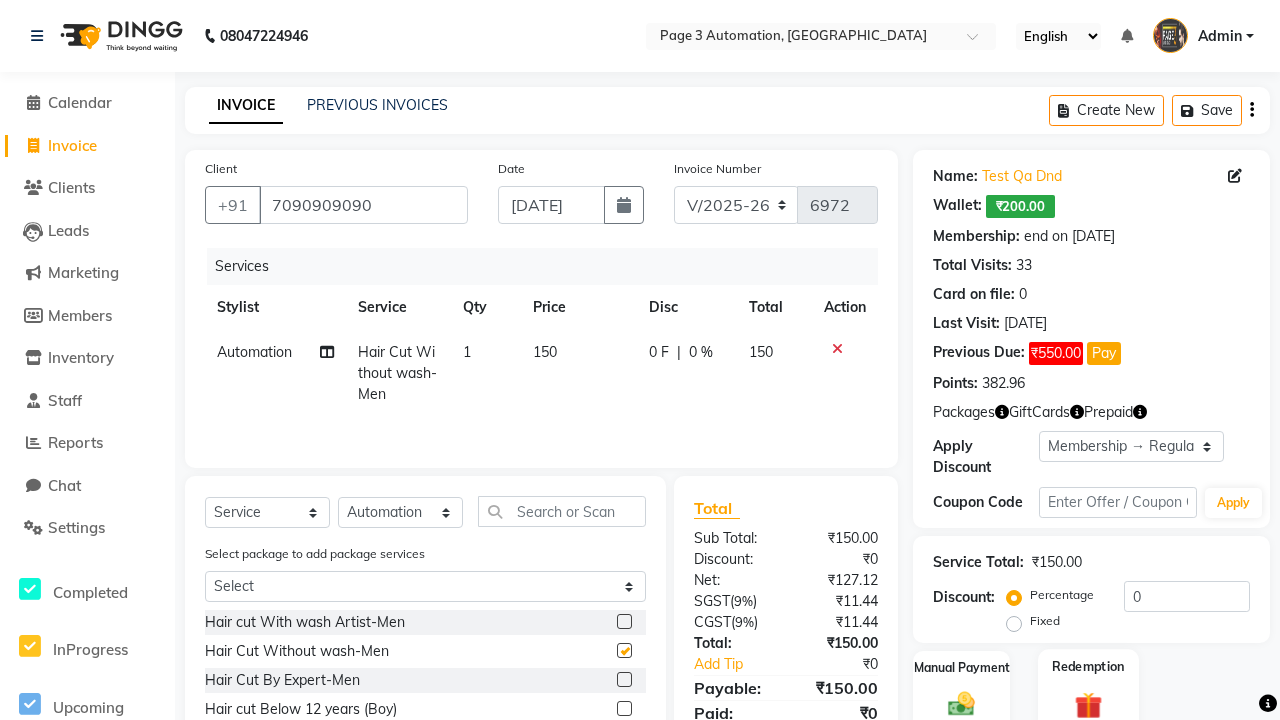 click 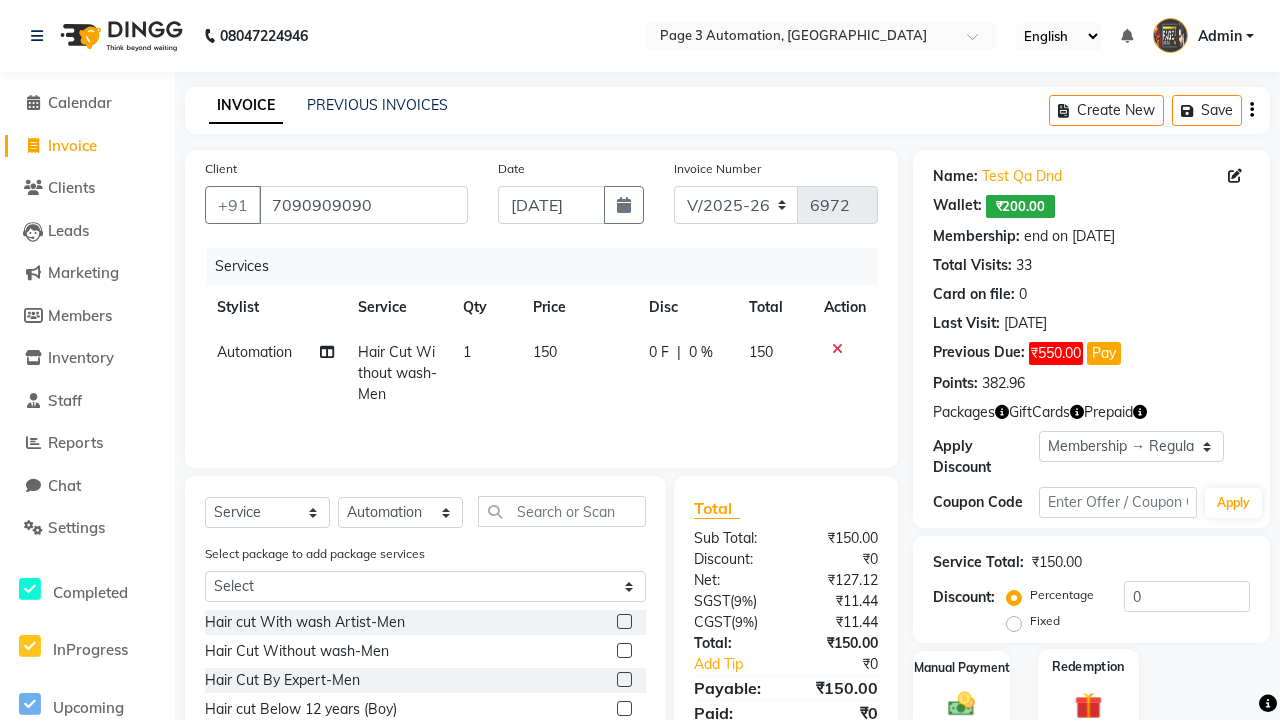 checkbox on "false" 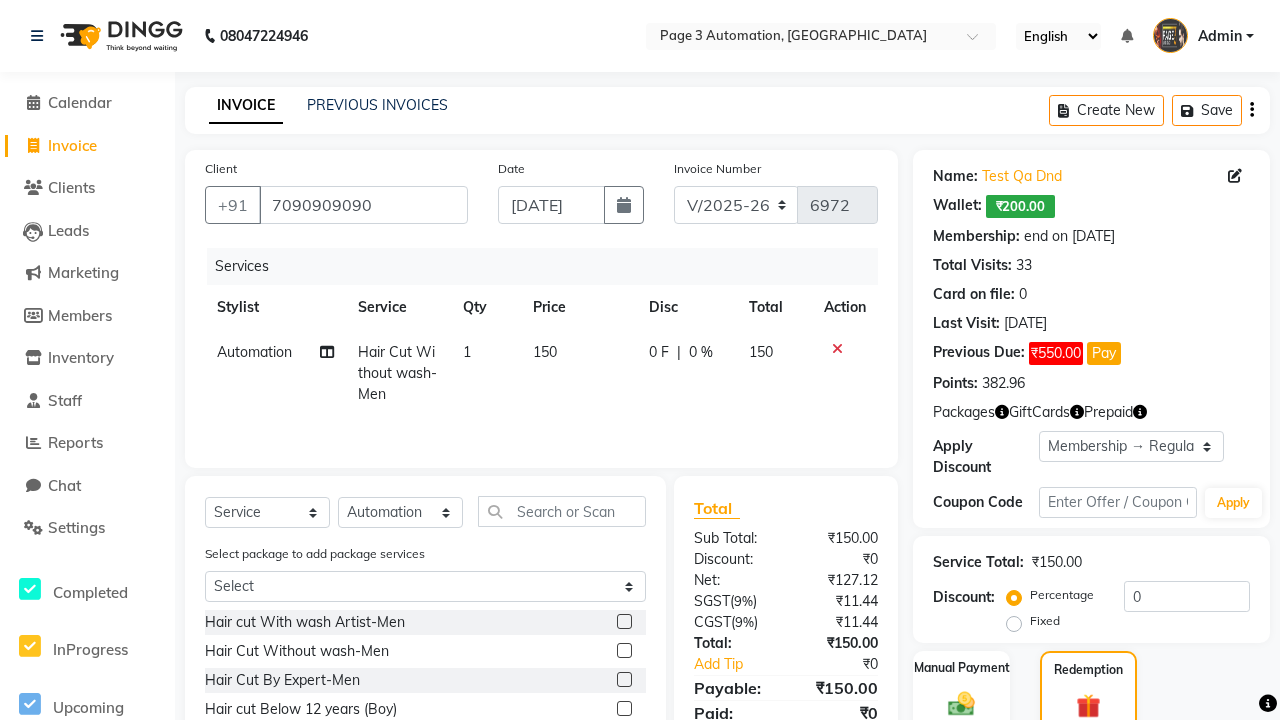 click on "Package  9" 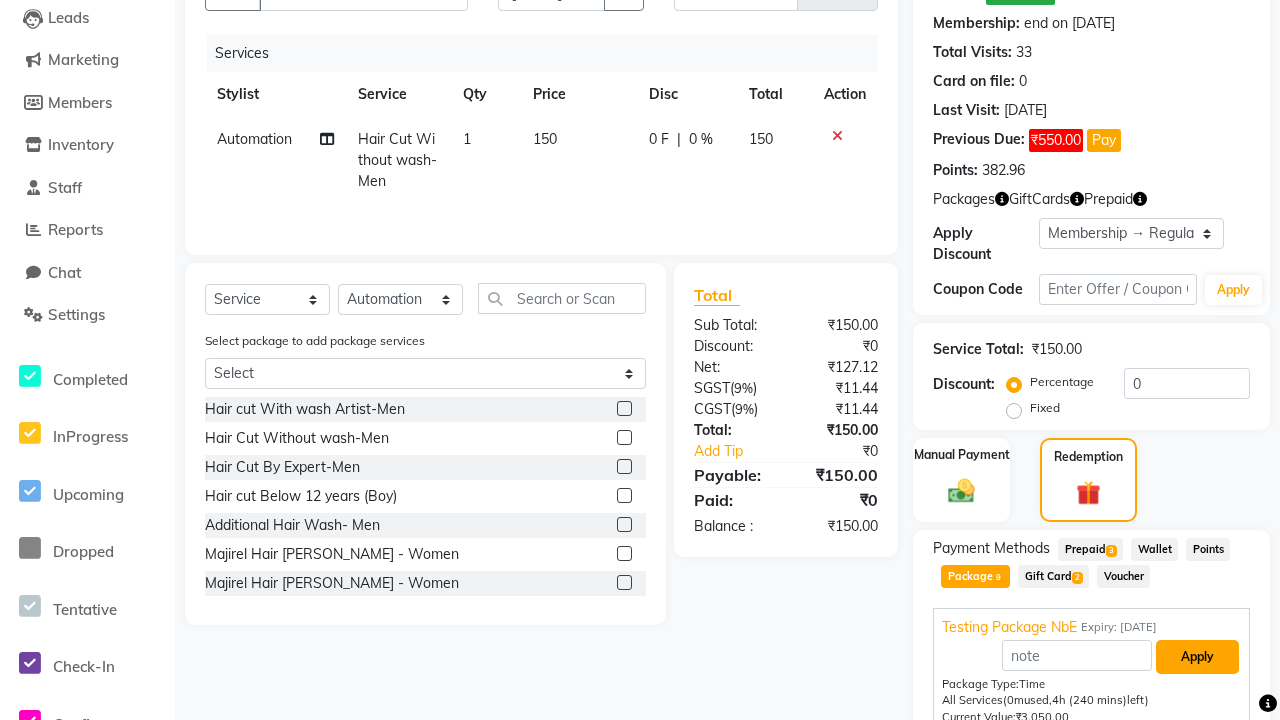click on "Apply" at bounding box center [1197, 657] 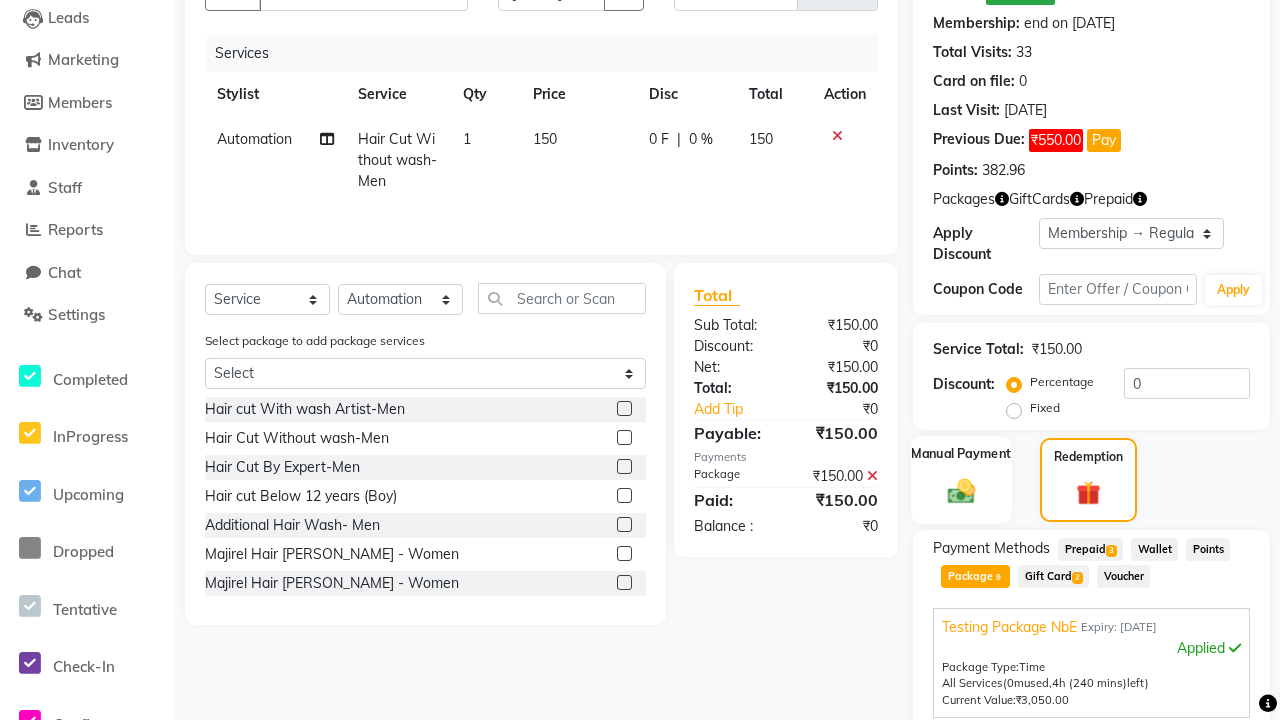 click 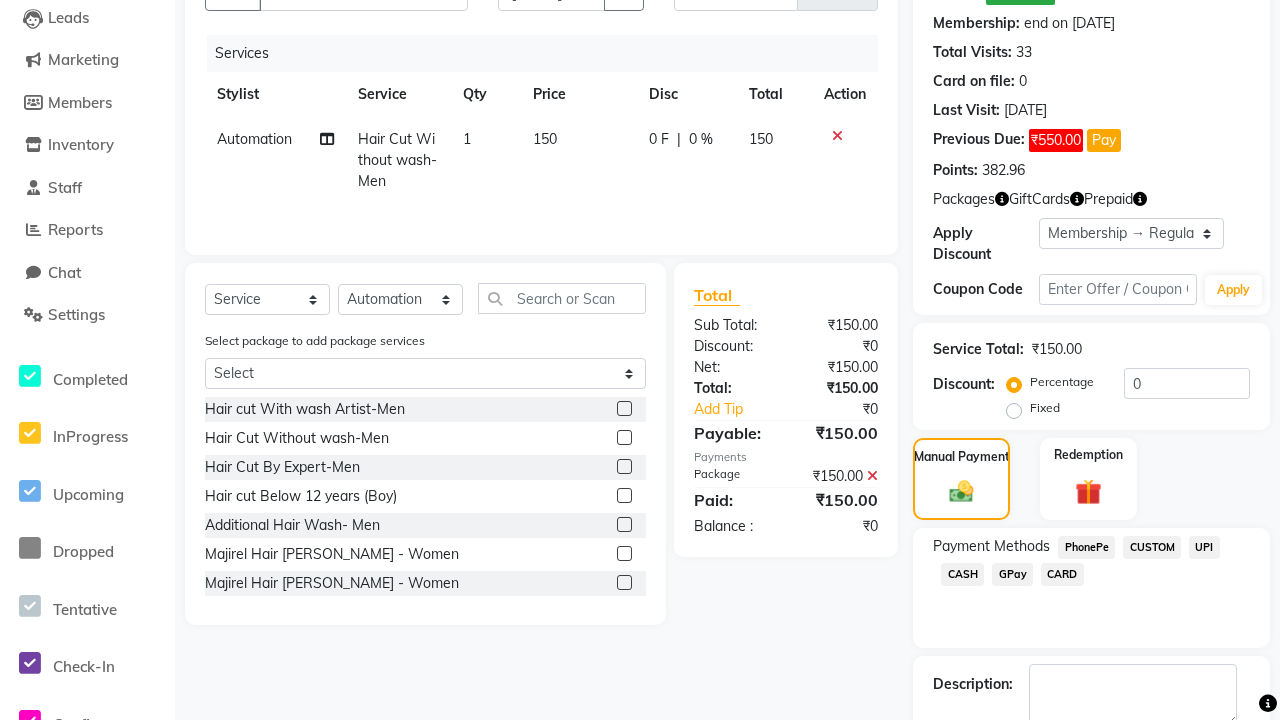 click on "PhonePe" 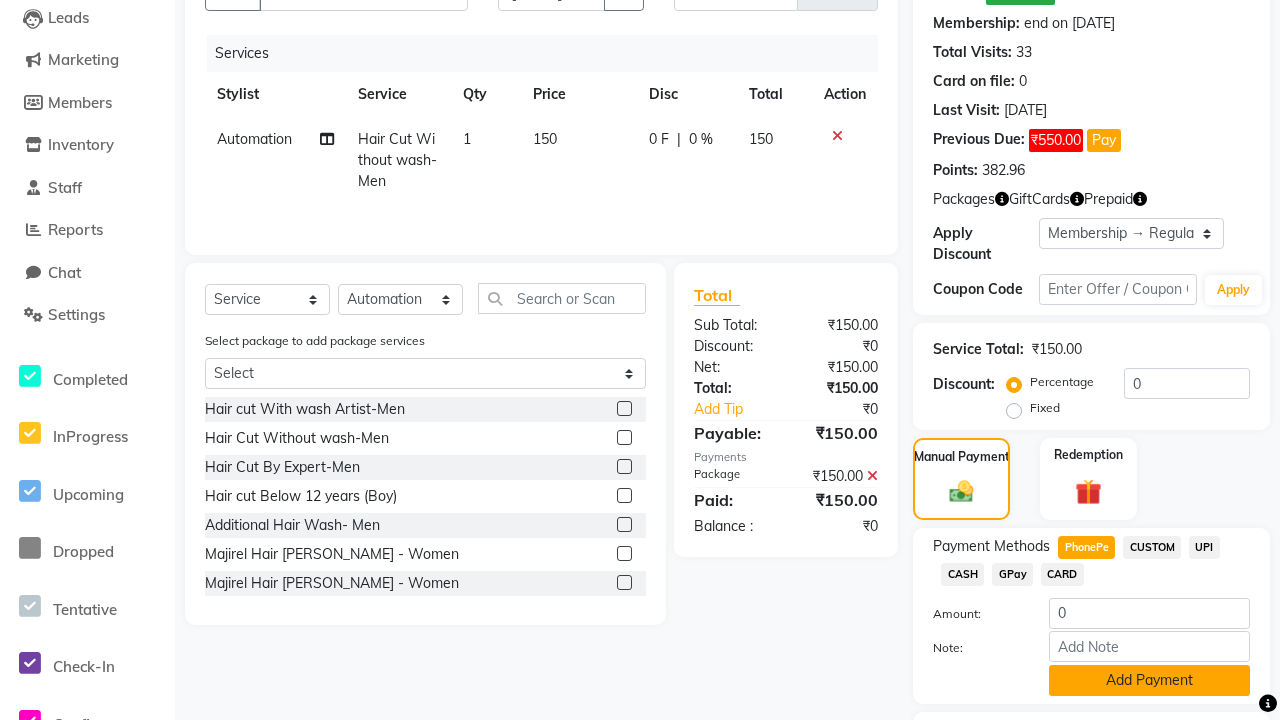 click on "Add Payment" 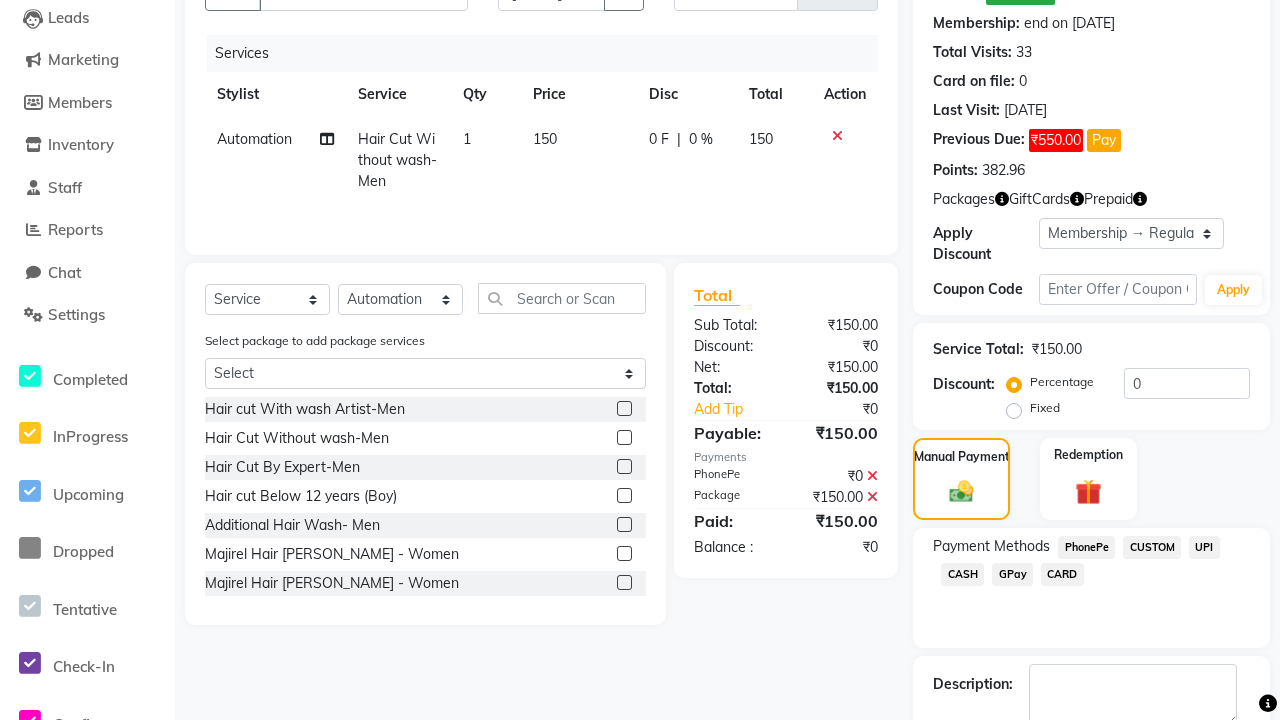 click 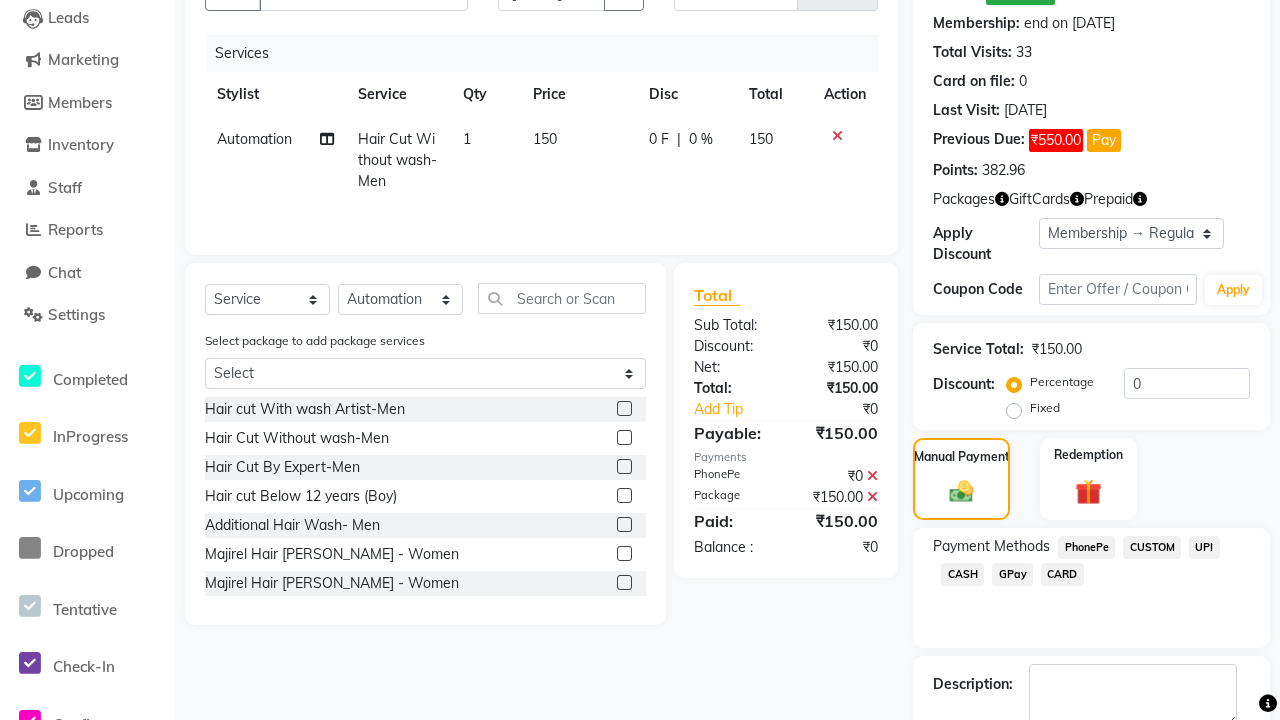 click at bounding box center (1031, 754) 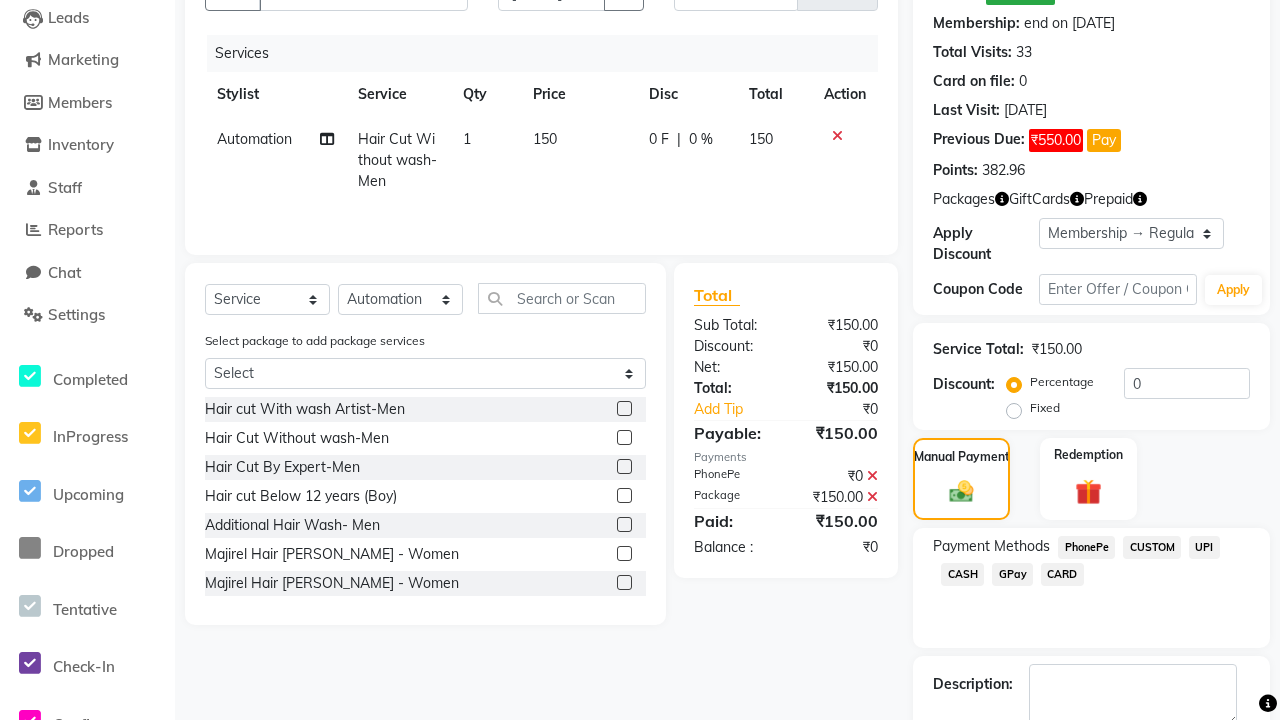 scroll, scrollTop: 325, scrollLeft: 0, axis: vertical 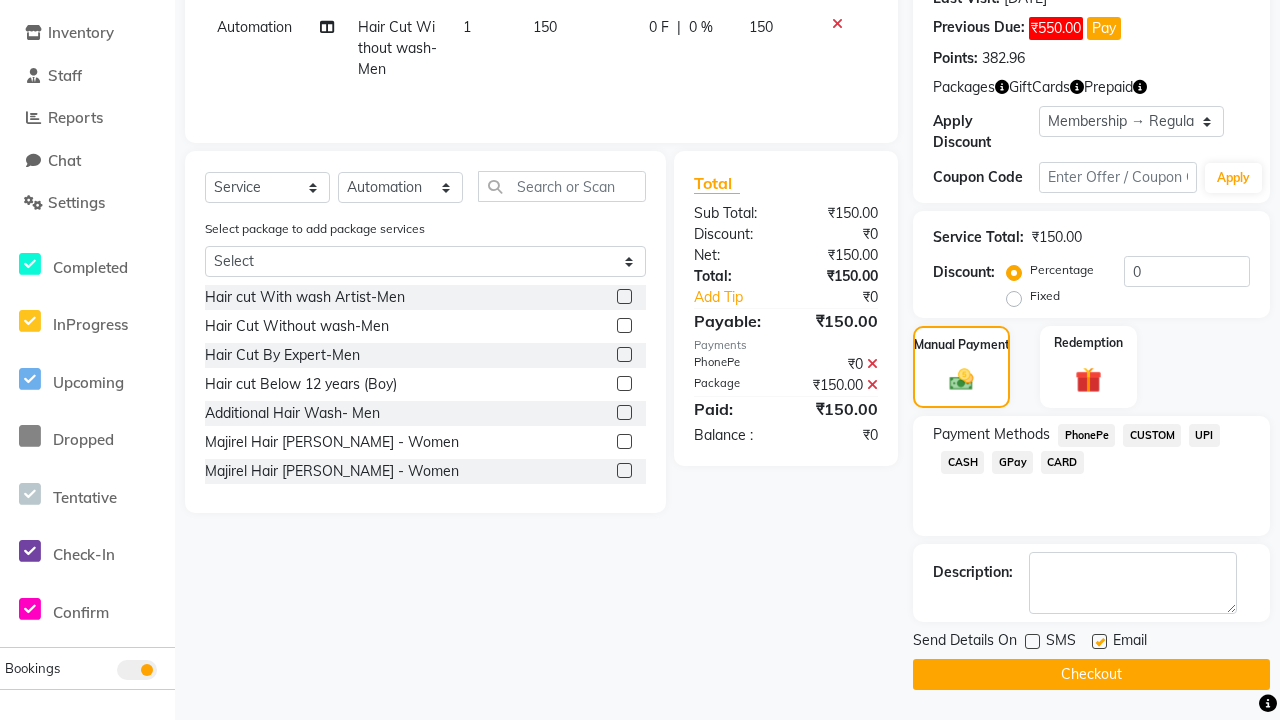 click 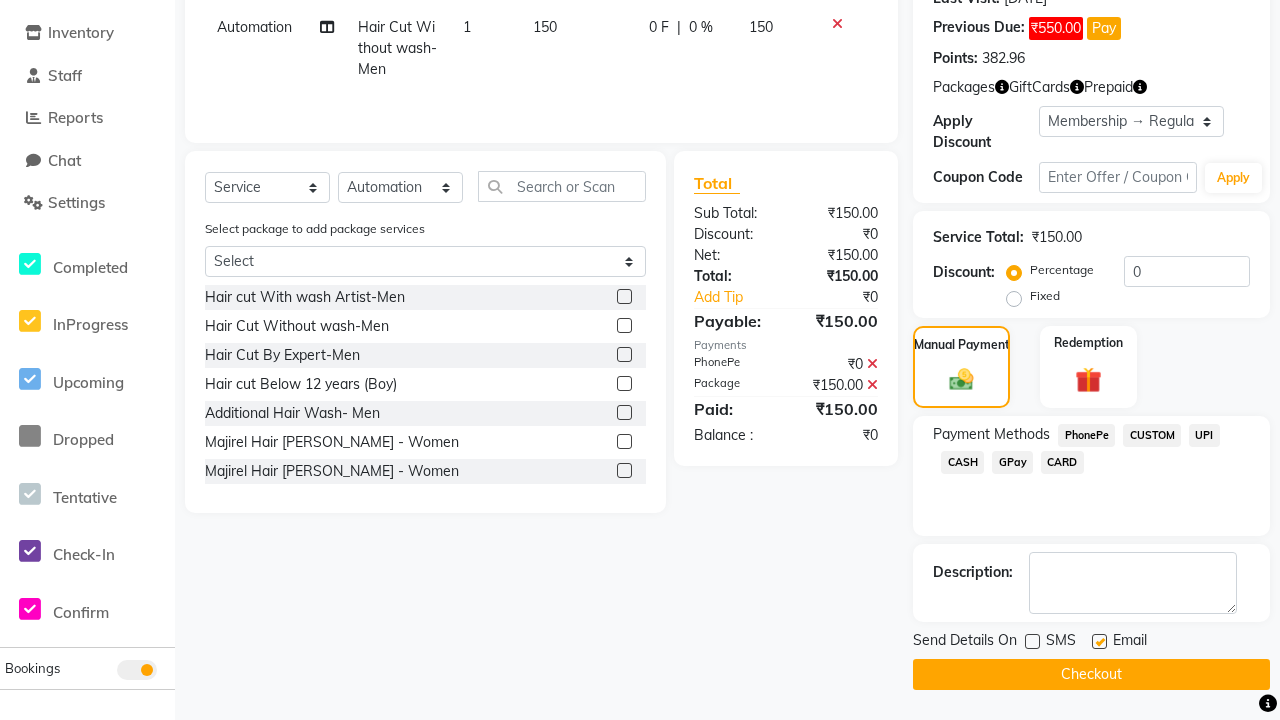 click at bounding box center (1098, 642) 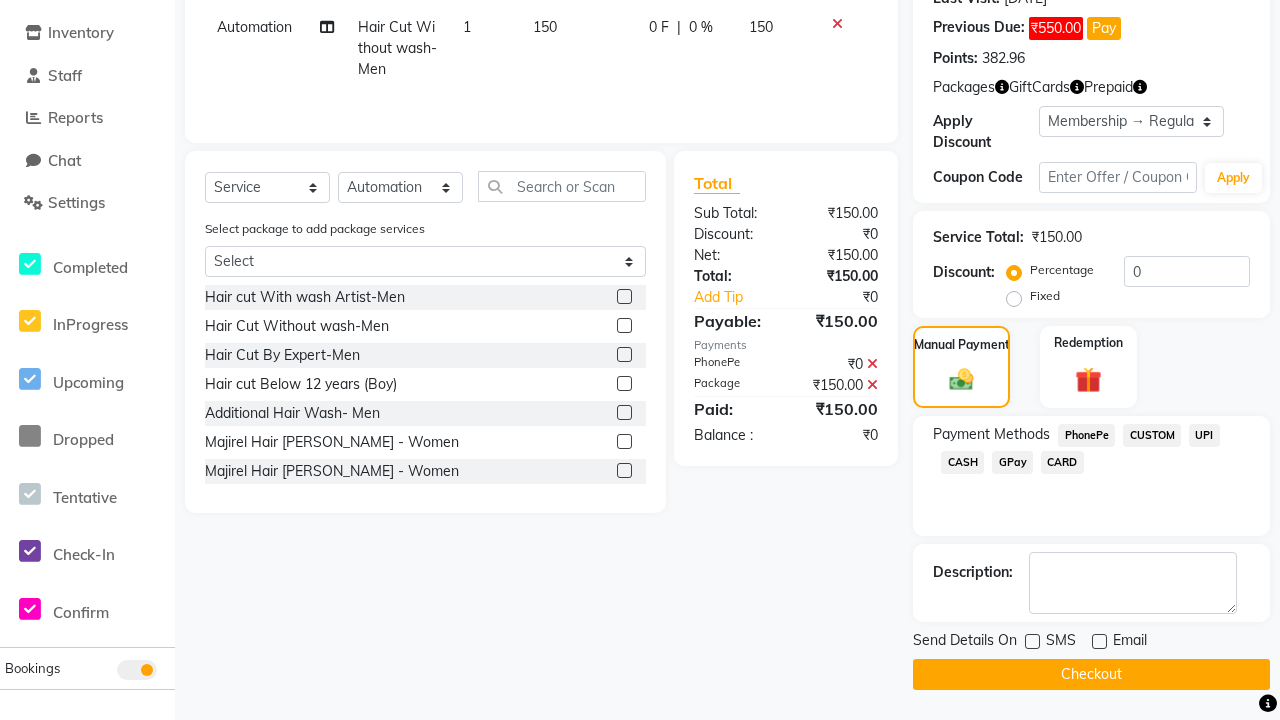 click on "Checkout" 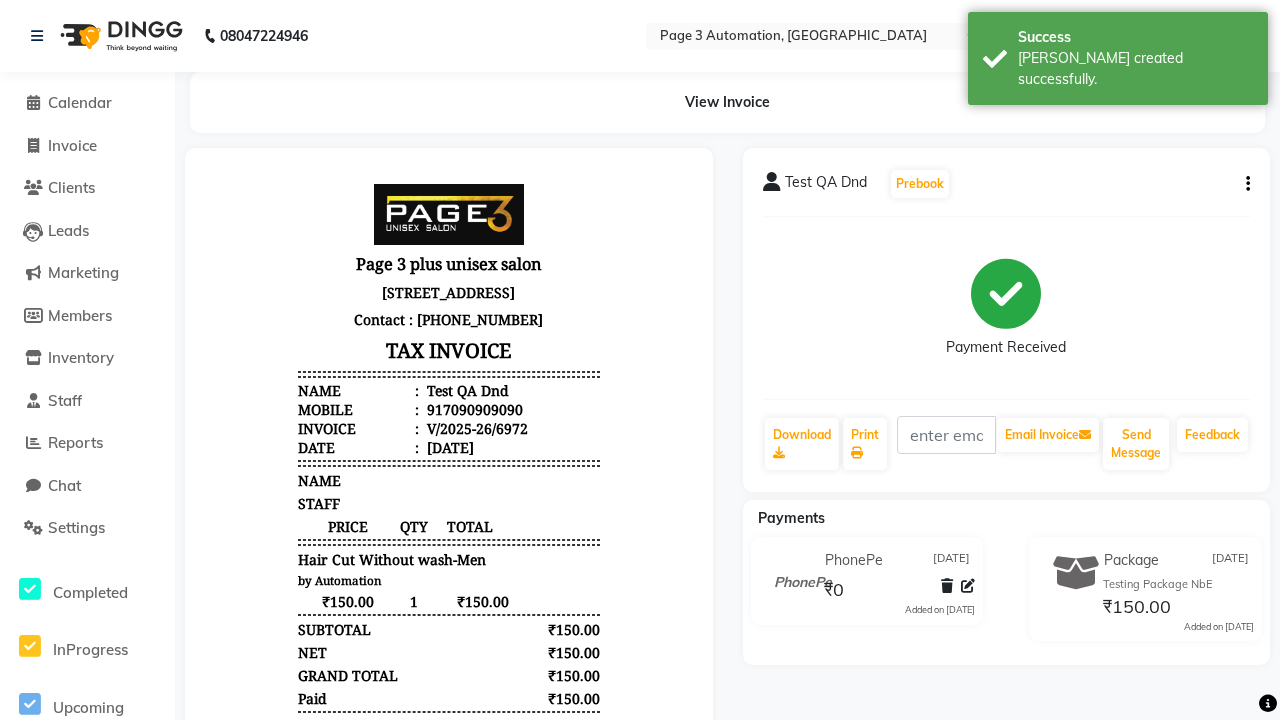 scroll, scrollTop: 0, scrollLeft: 0, axis: both 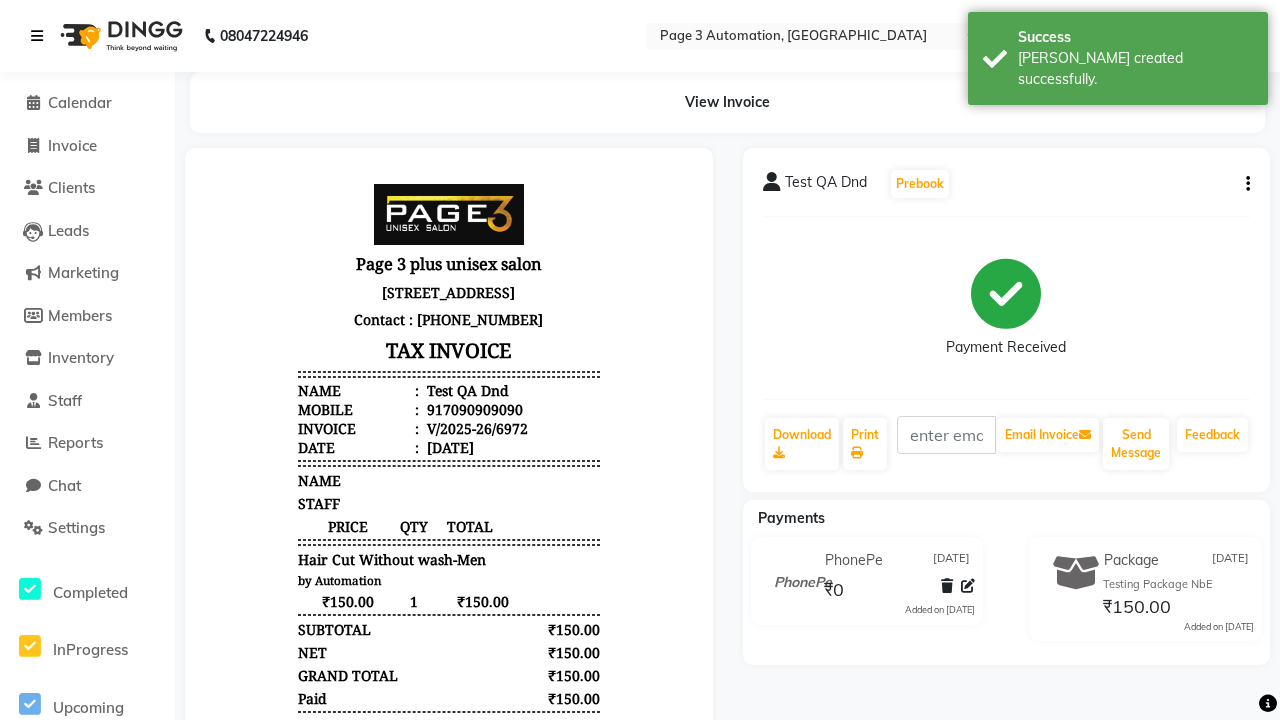 click on "[PERSON_NAME] created successfully." at bounding box center [1135, 69] 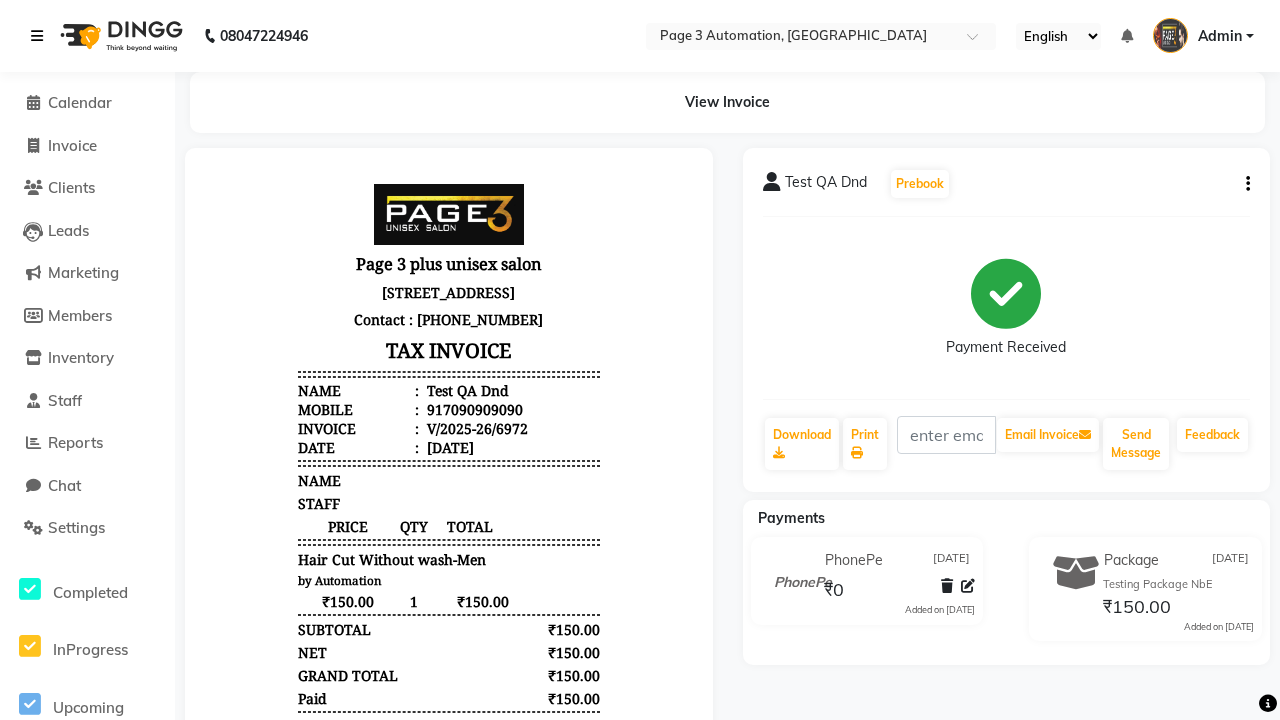 click at bounding box center (37, 36) 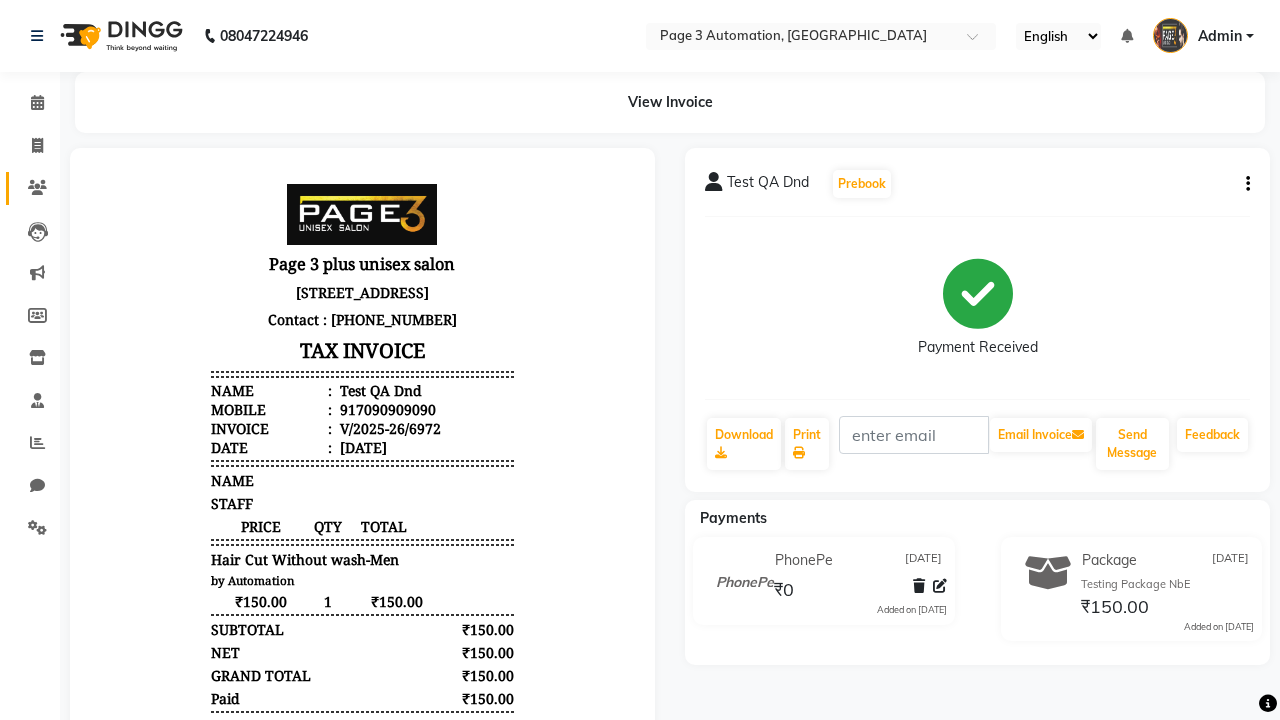 click 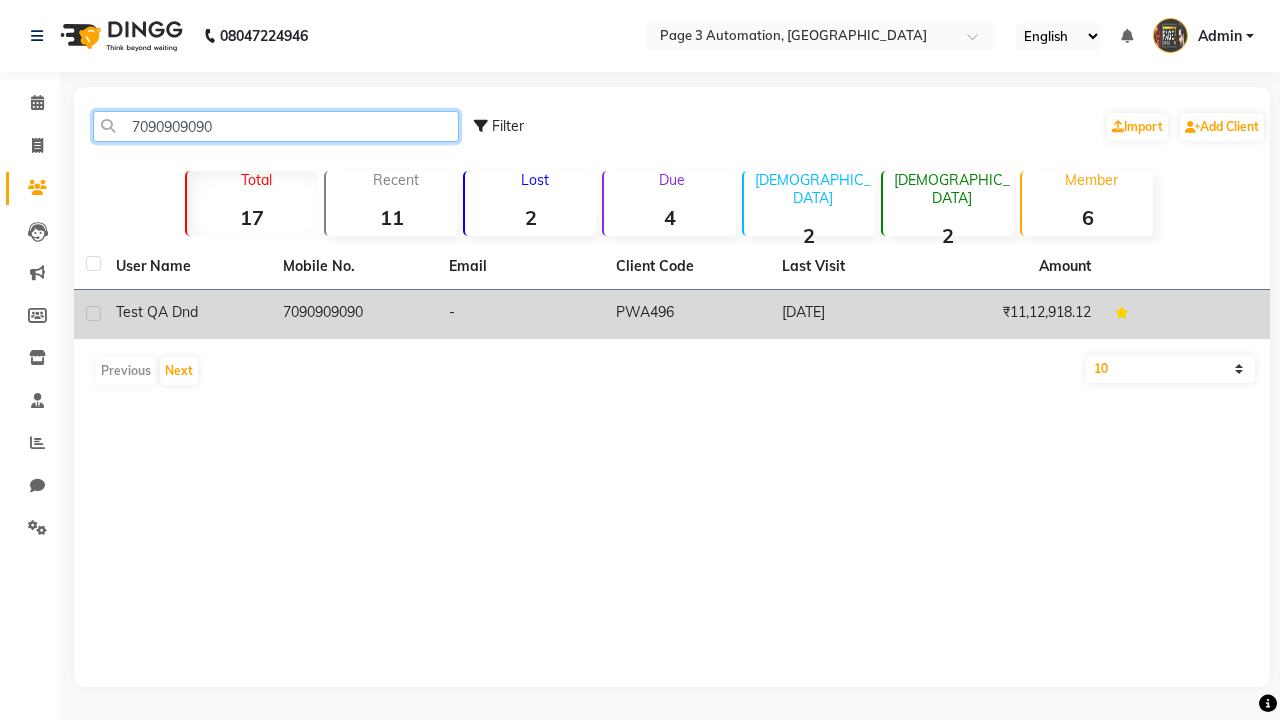 type on "7090909090" 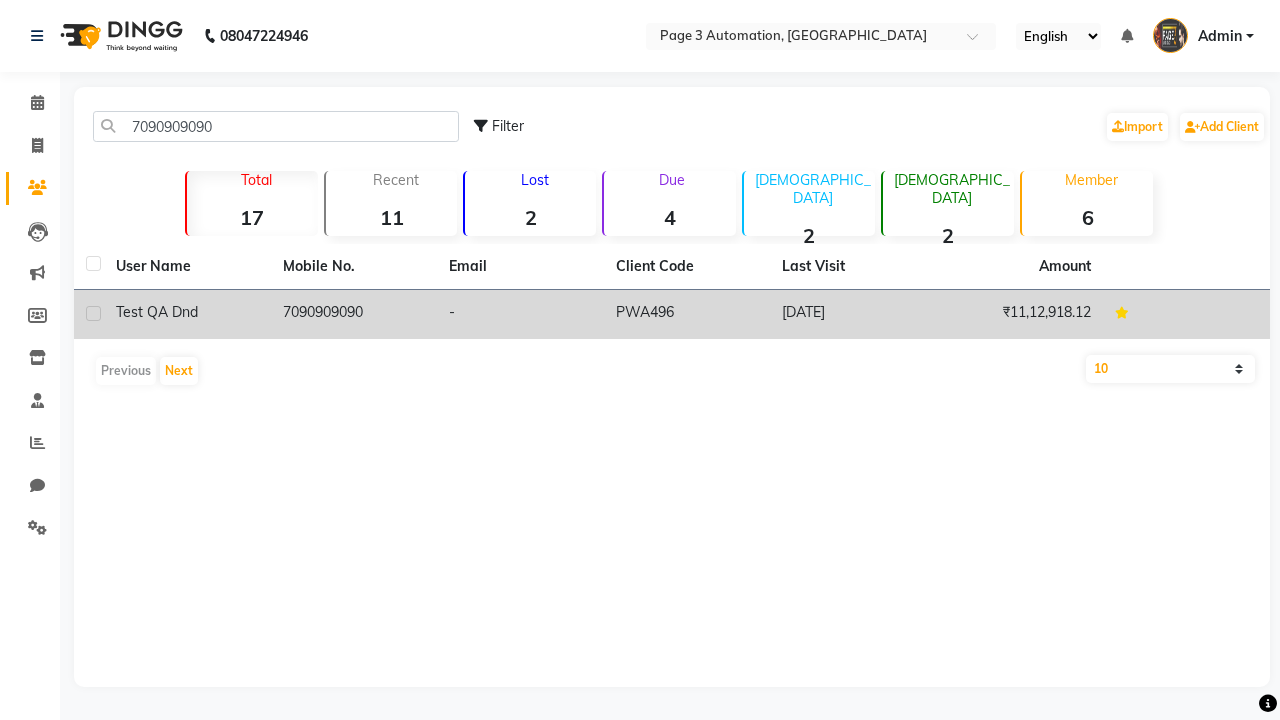 click on "7090909090" 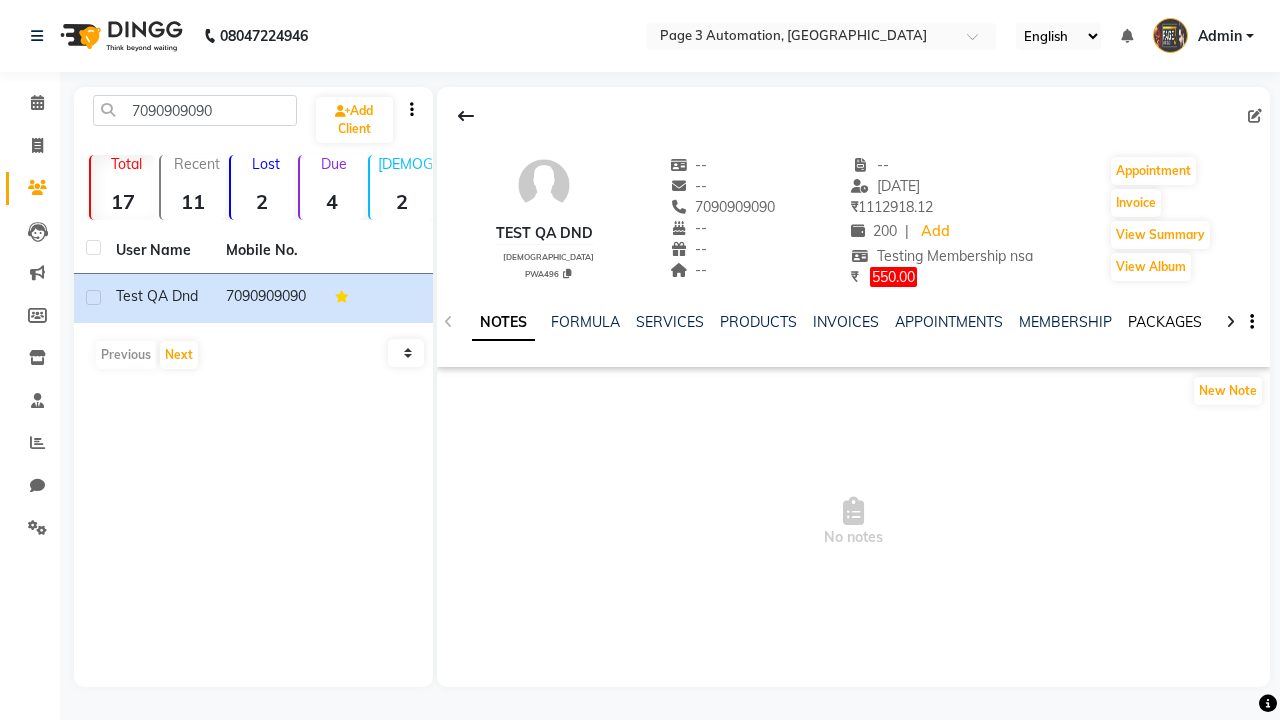 click on "PACKAGES" 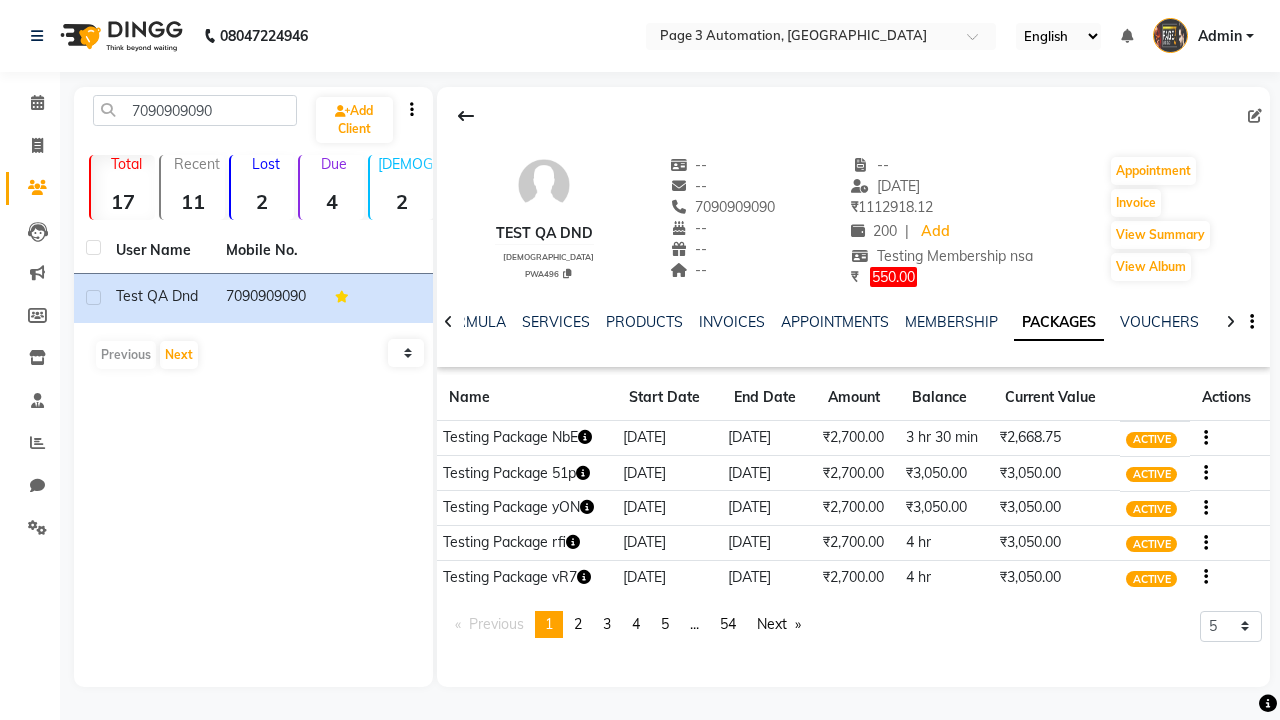 click 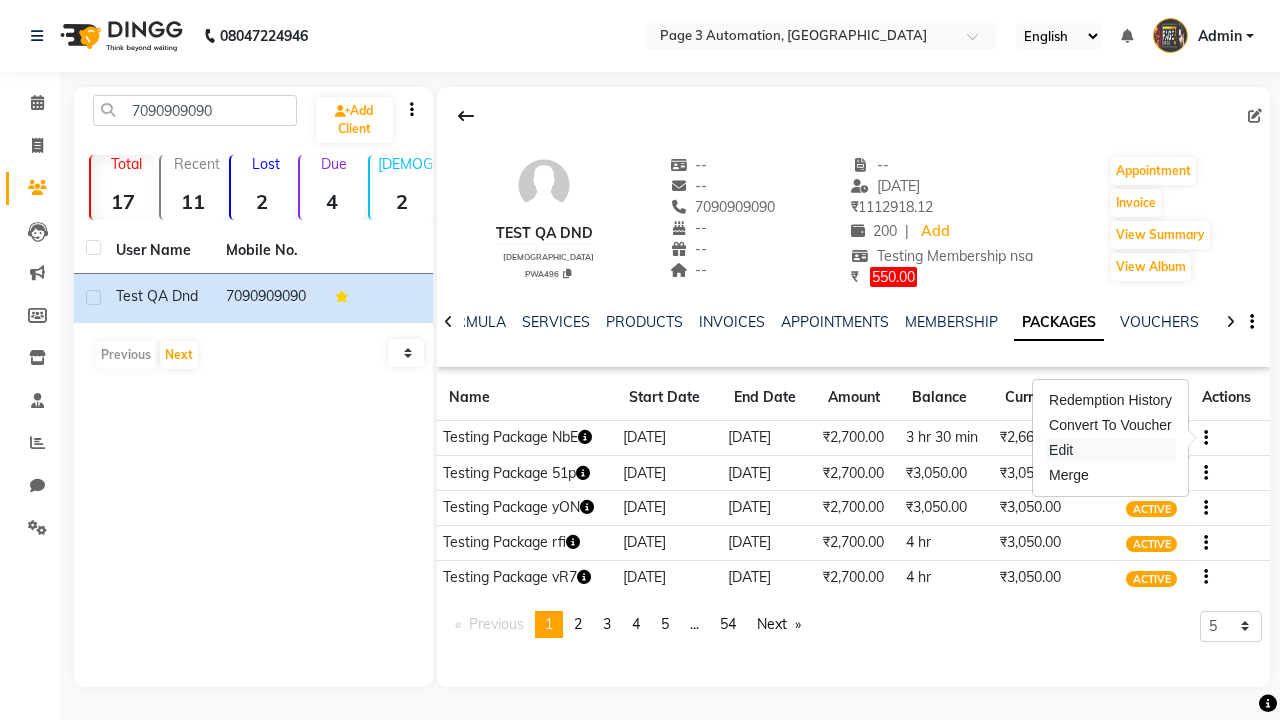 click on "Edit" at bounding box center (1110, 450) 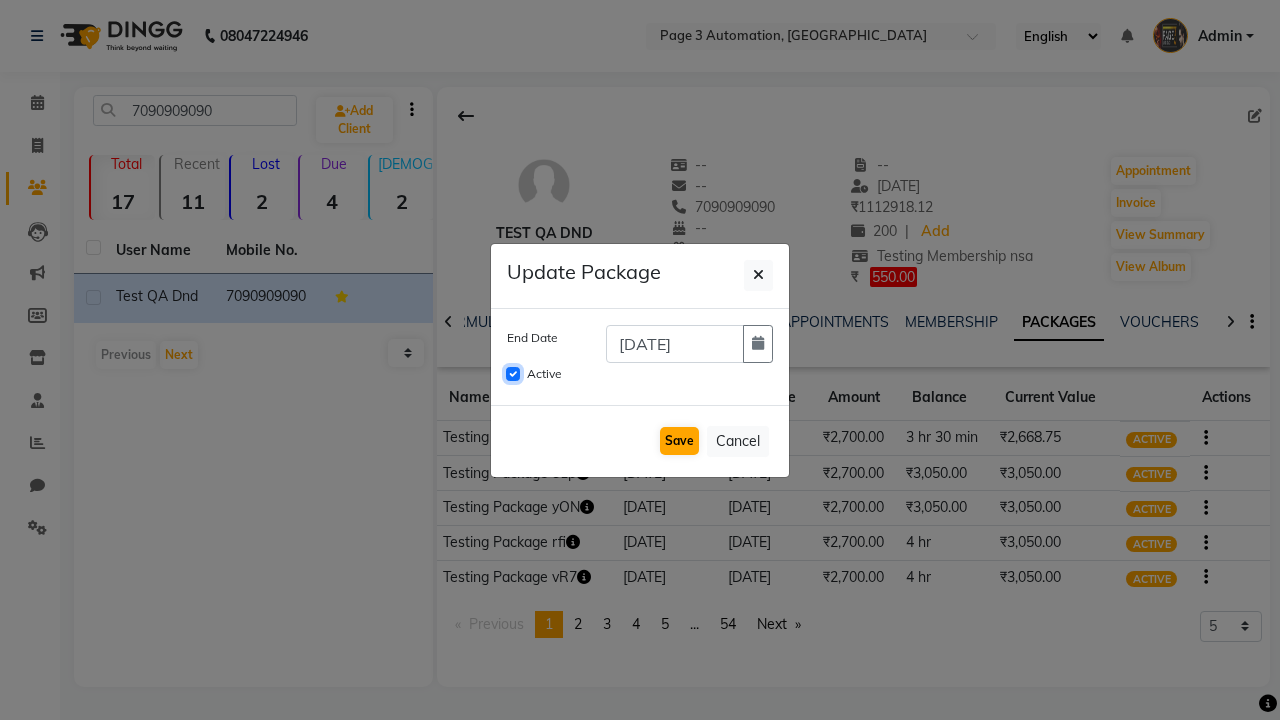 click on "Active" at bounding box center [513, 374] 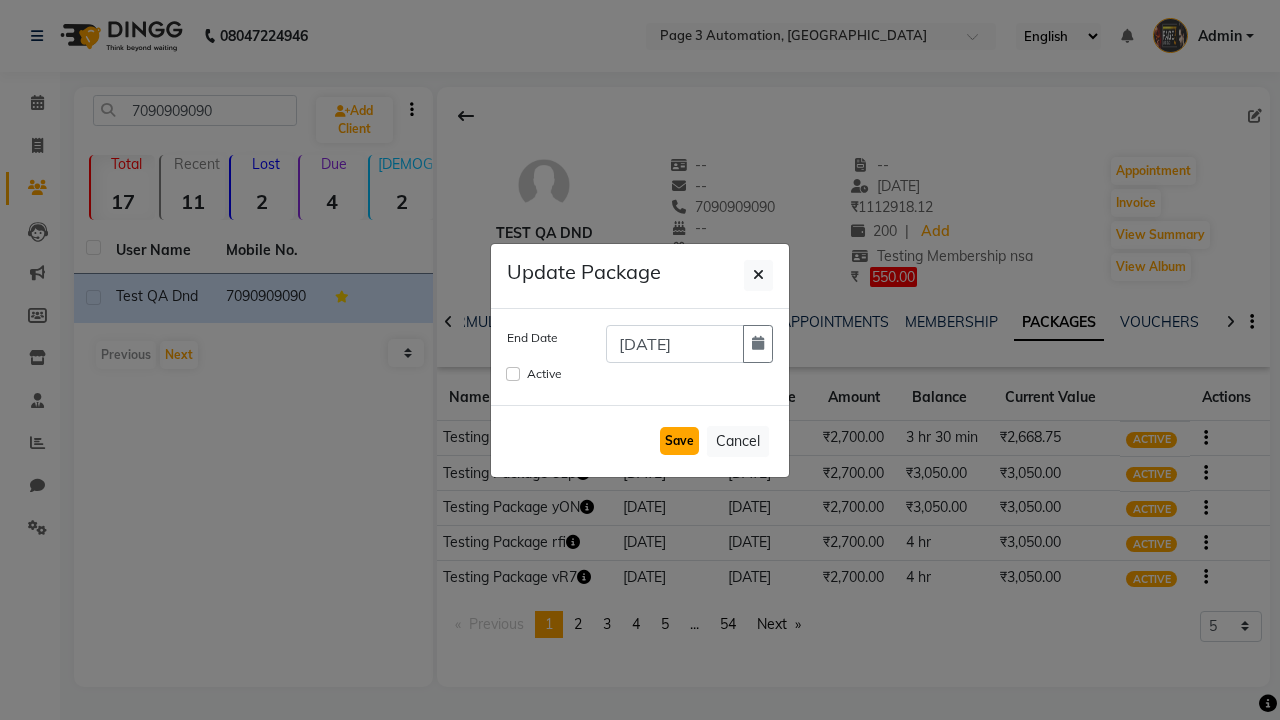 click on "Save" 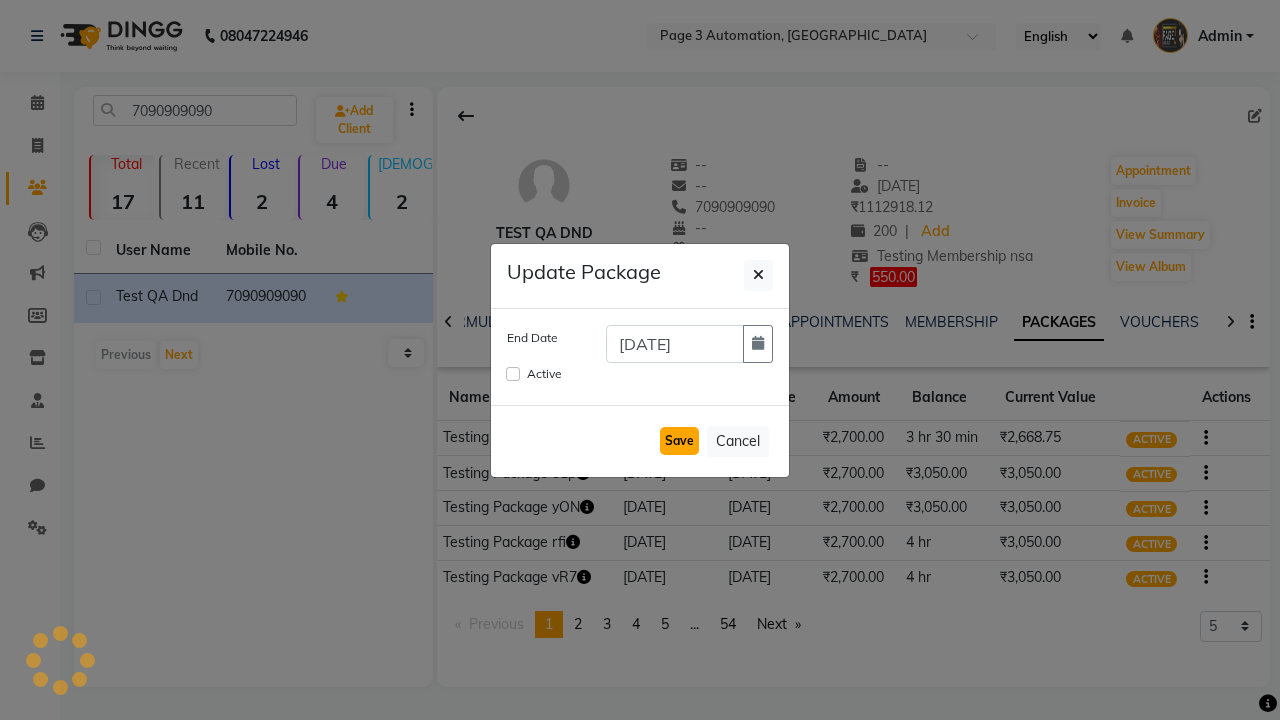 type 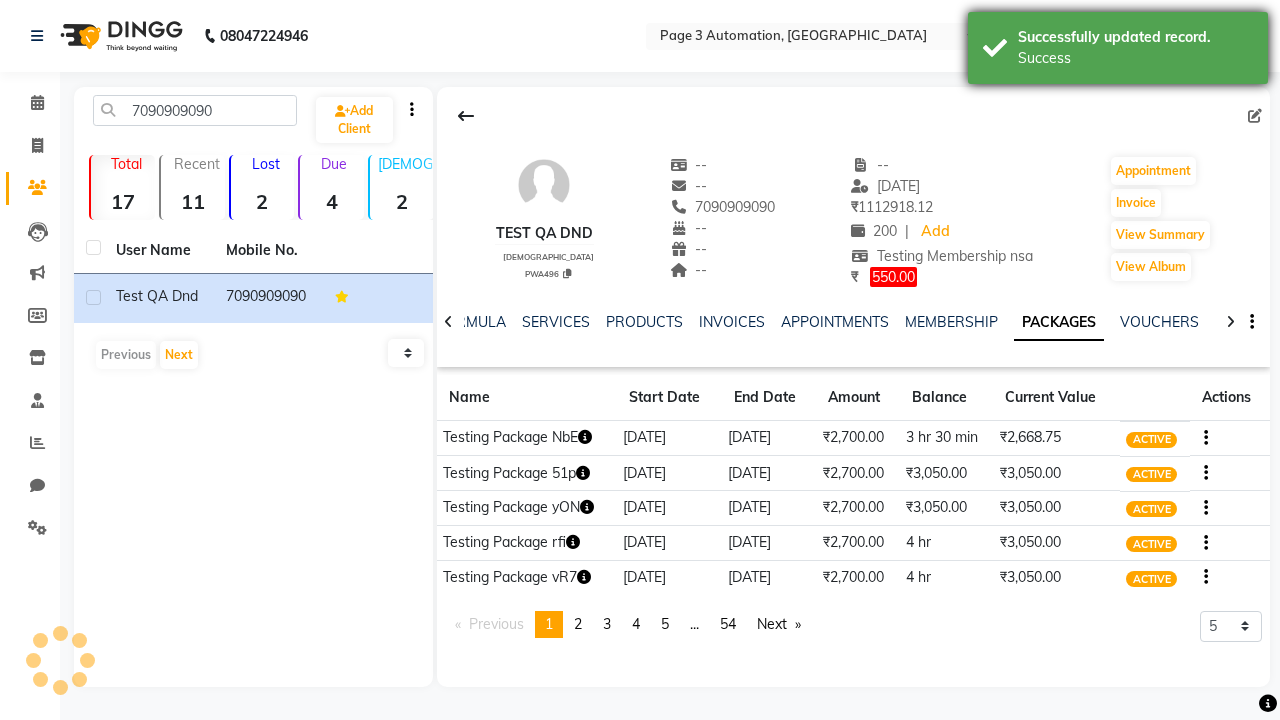 click on "Success" at bounding box center [1135, 58] 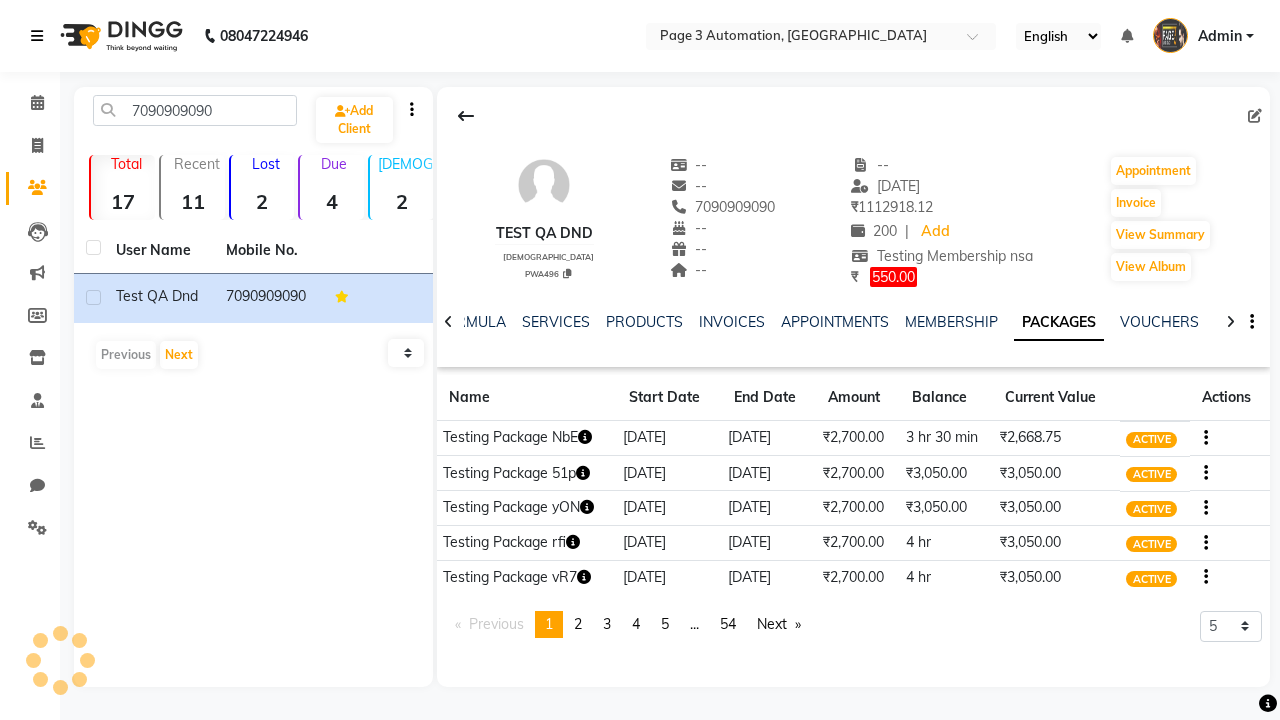 click at bounding box center [37, 36] 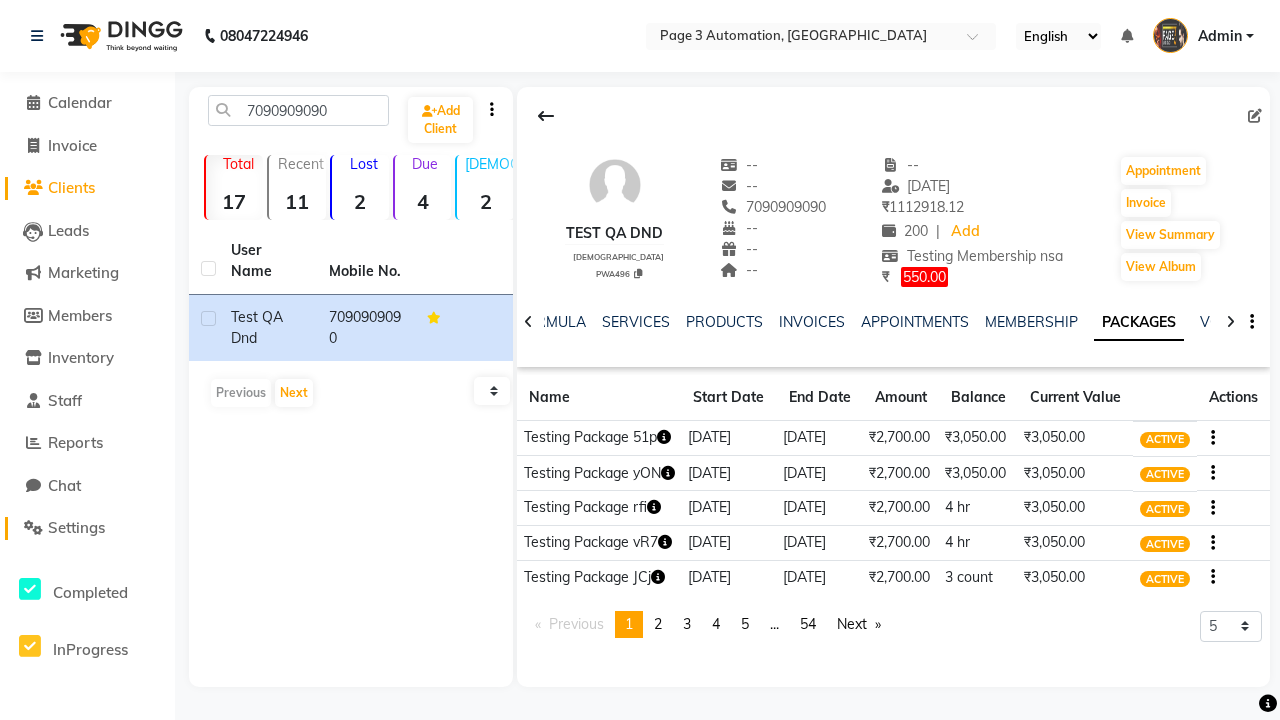 click on "Settings" 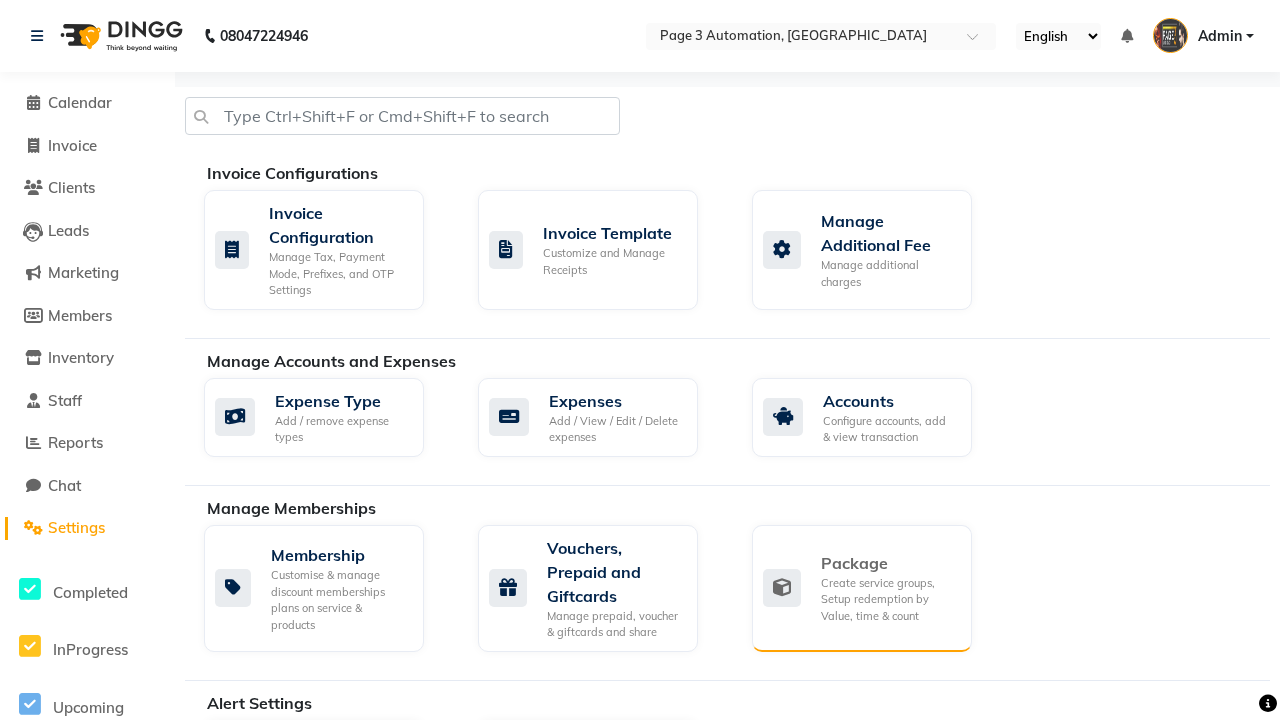 click on "Package" 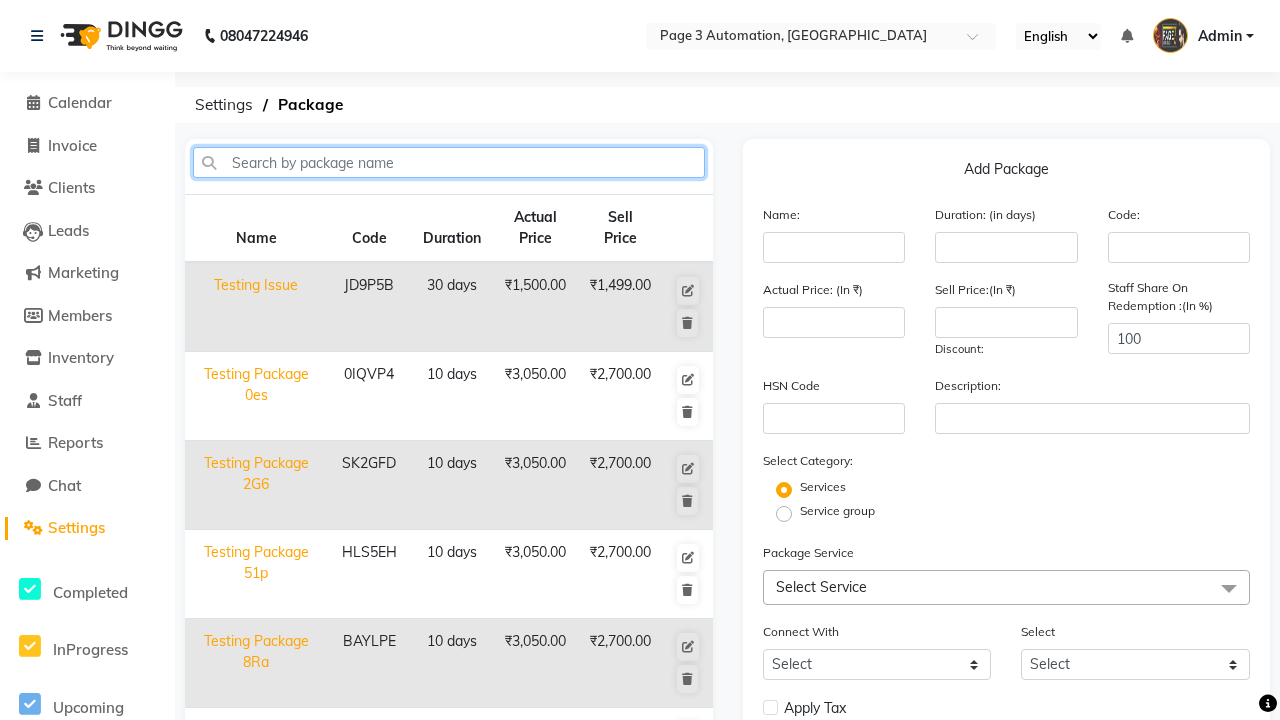 type on "Testing Package NbE" 